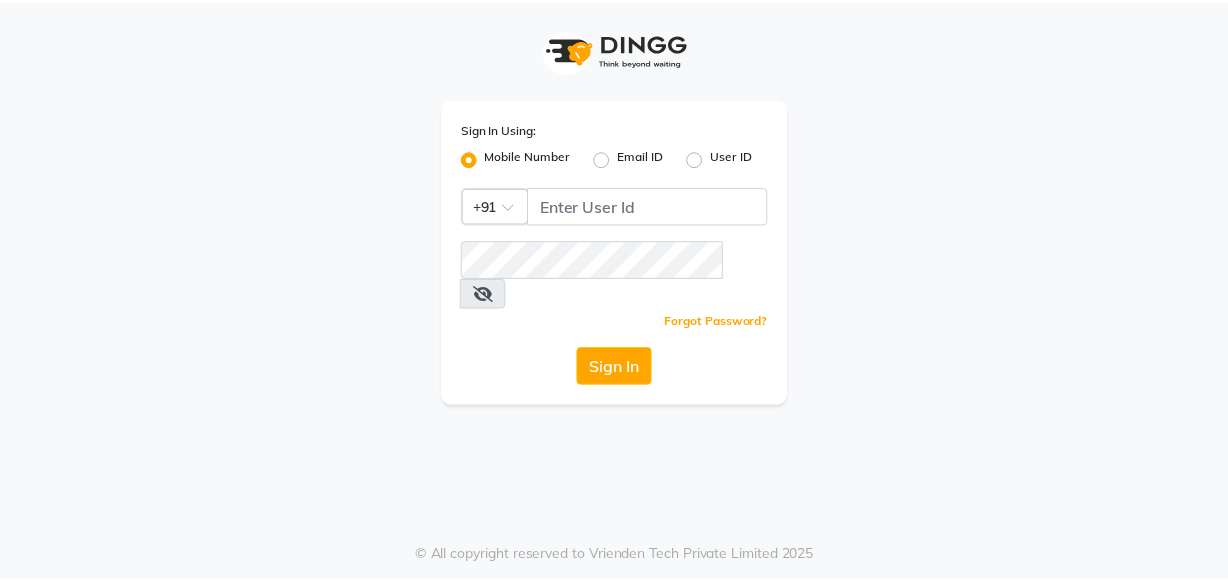 scroll, scrollTop: 0, scrollLeft: 0, axis: both 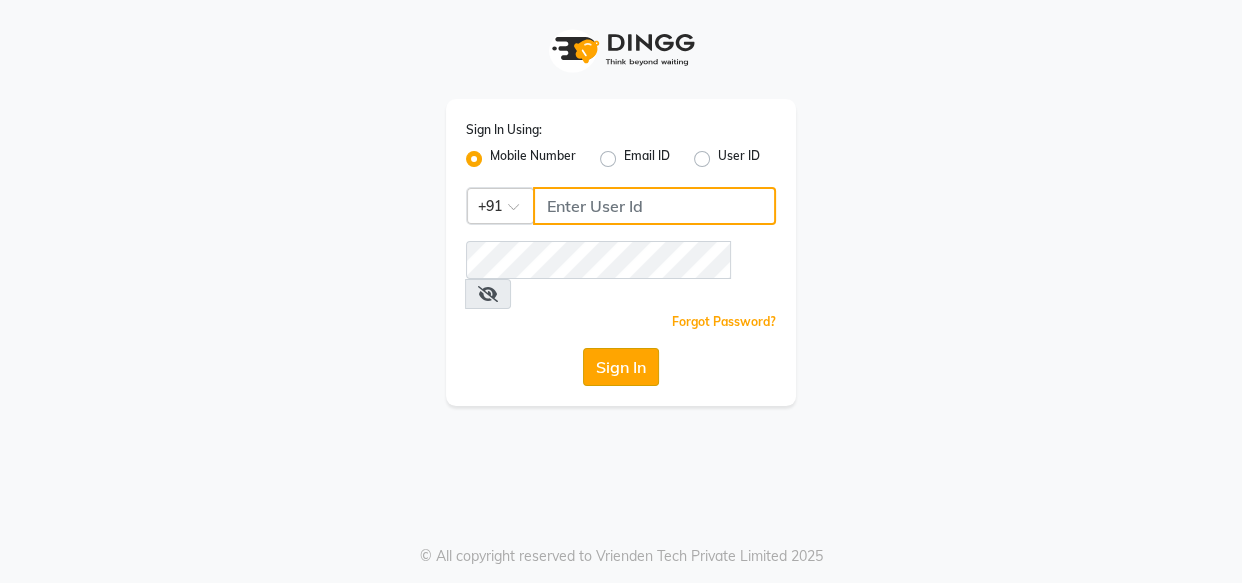 type on "[PHONE]" 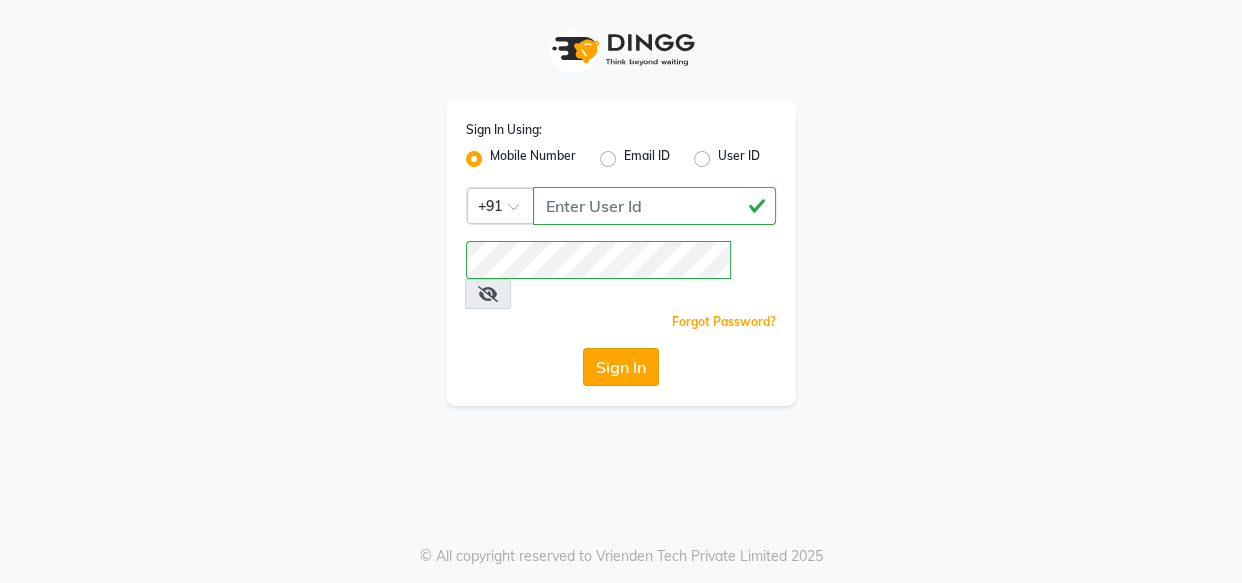 click on "Sign In" 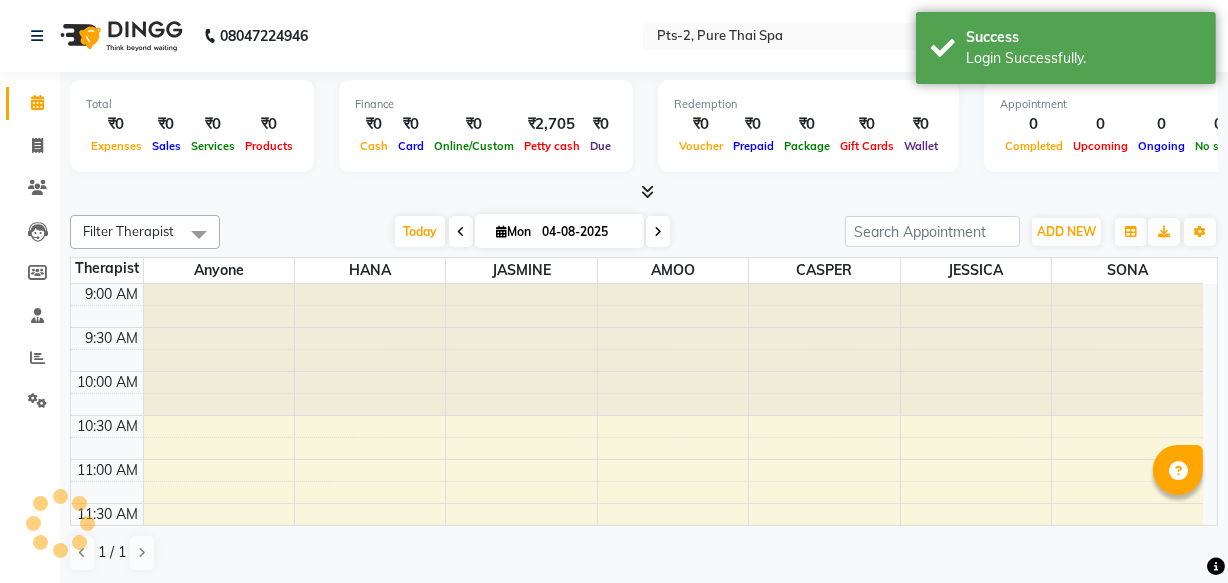 scroll, scrollTop: 0, scrollLeft: 0, axis: both 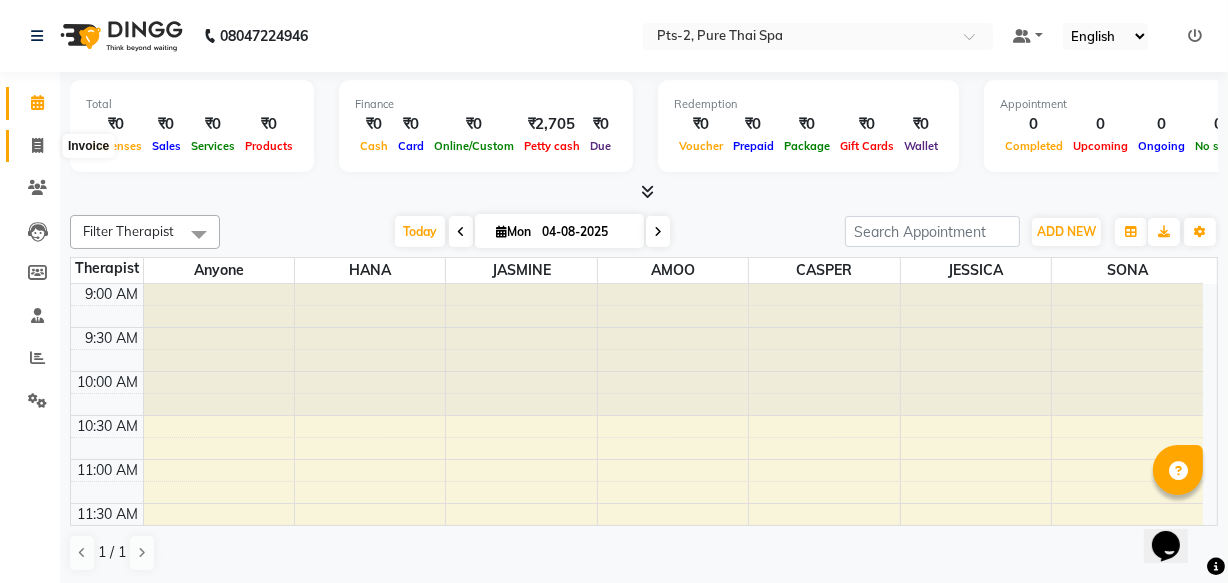 click 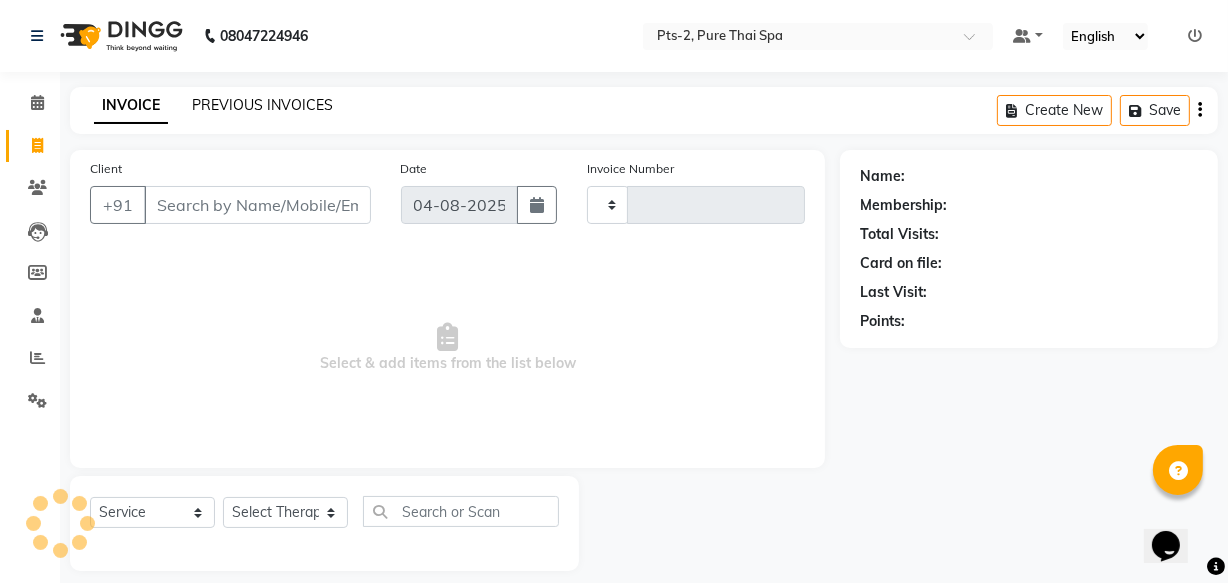 type on "0679" 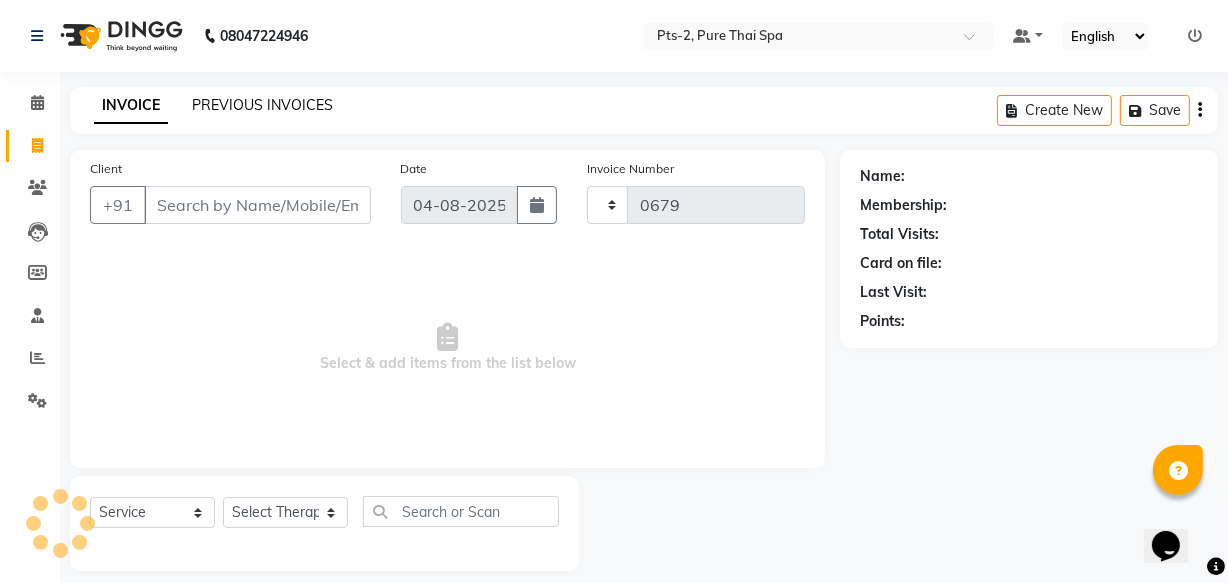 select on "5391" 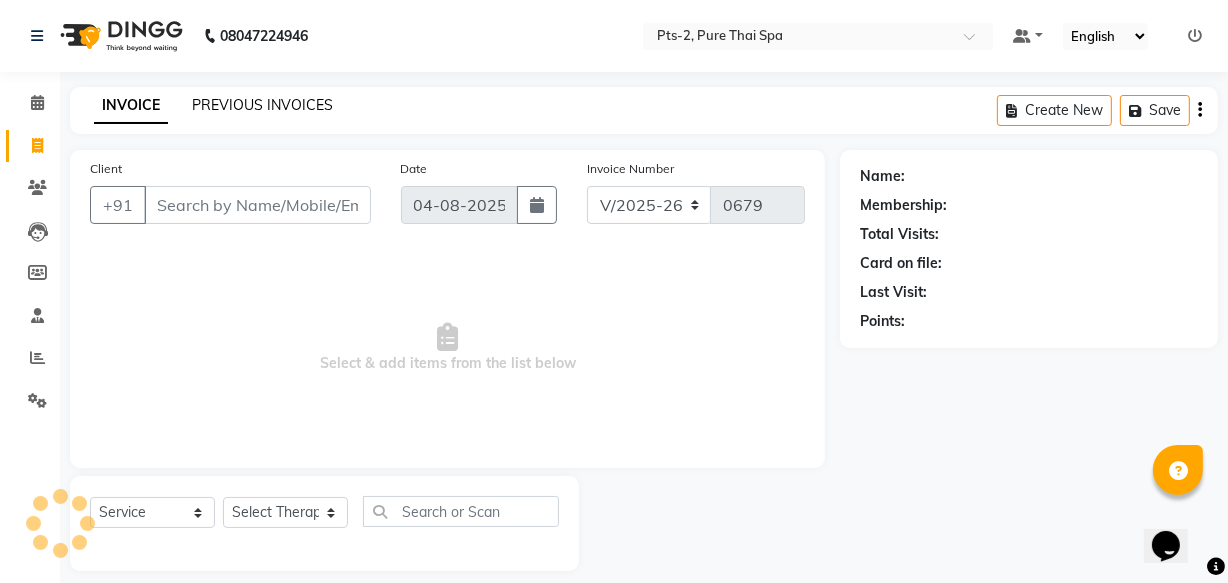 click on "PREVIOUS INVOICES" 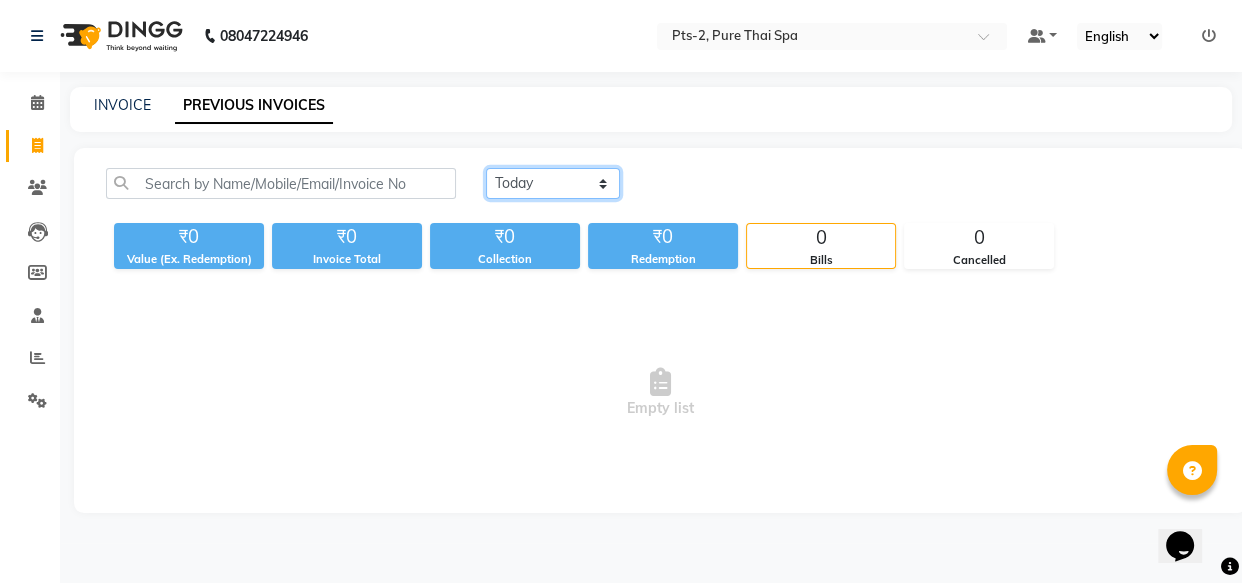 click on "Today Yesterday Custom Range" 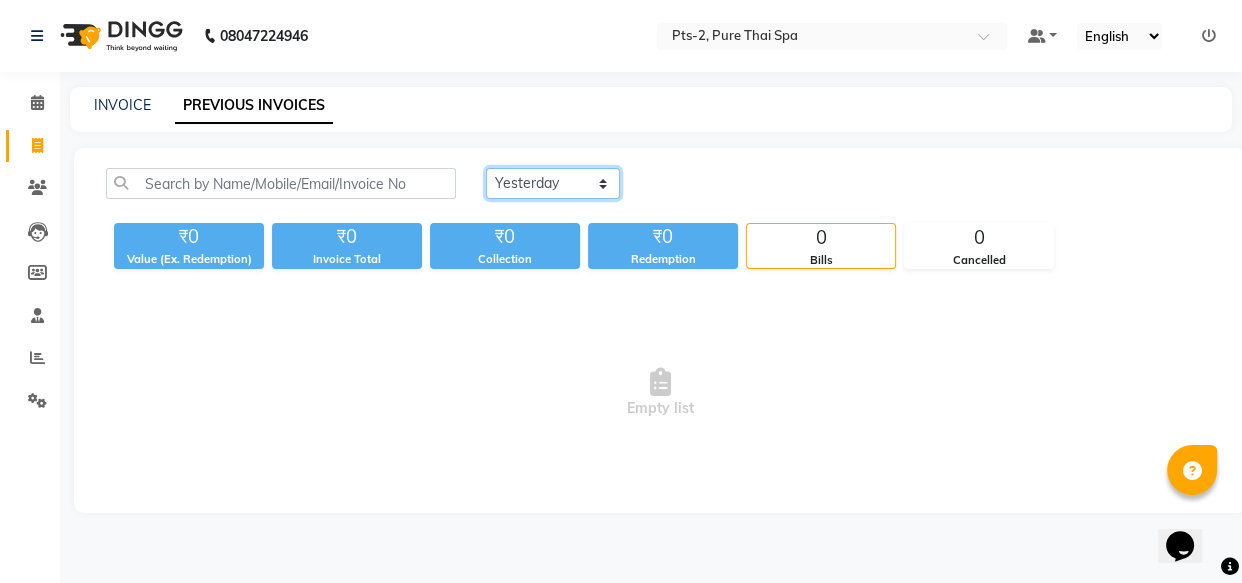 click on "Today Yesterday Custom Range" 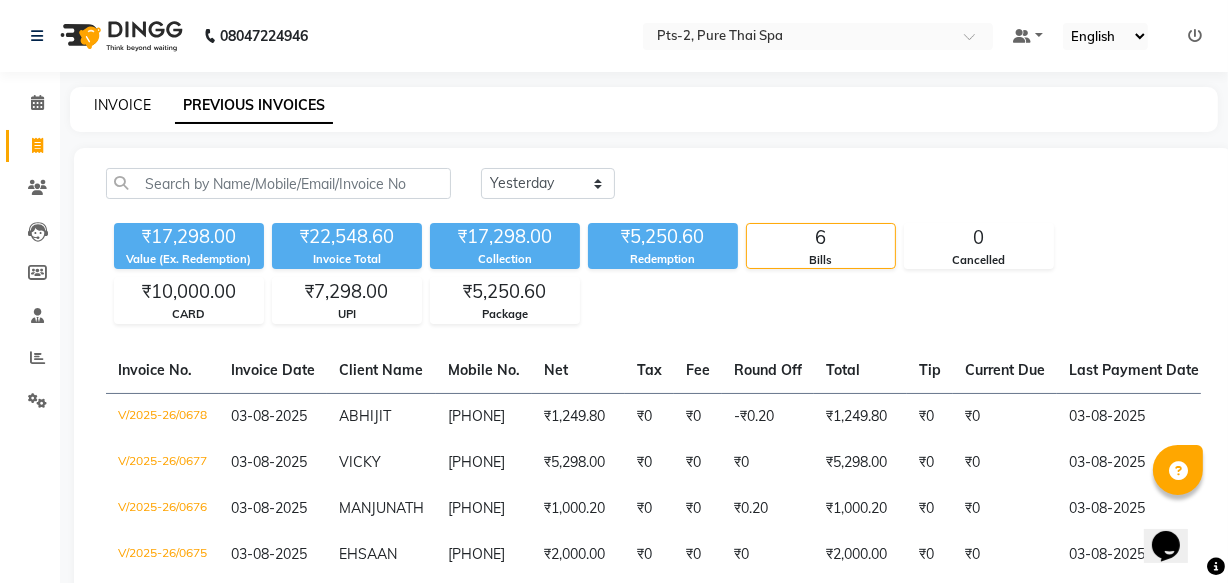 click on "INVOICE" 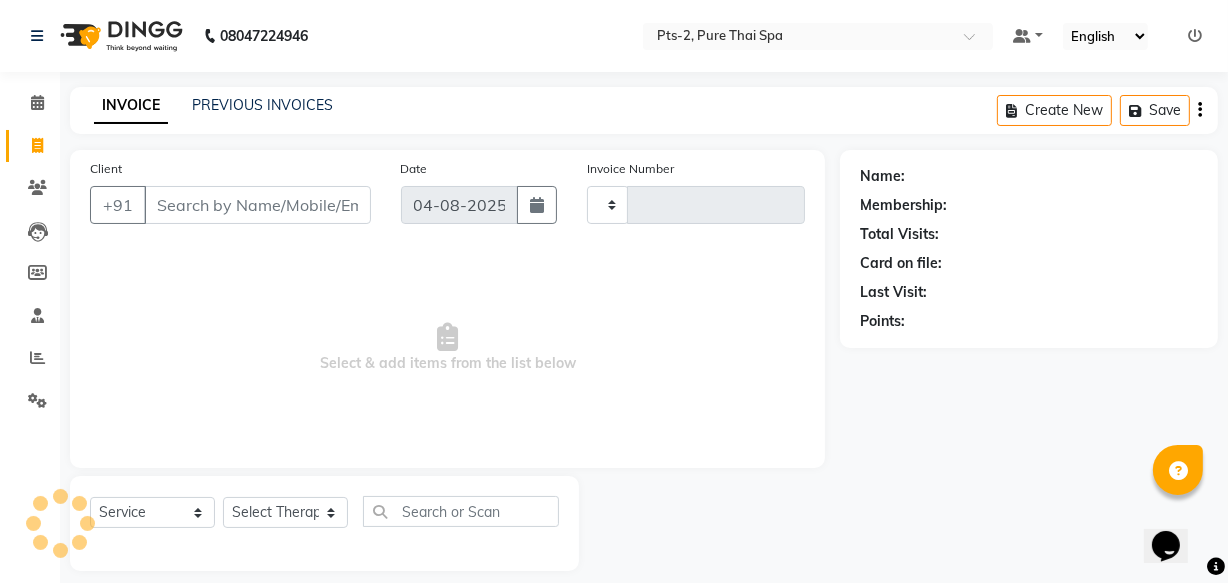 scroll, scrollTop: 19, scrollLeft: 0, axis: vertical 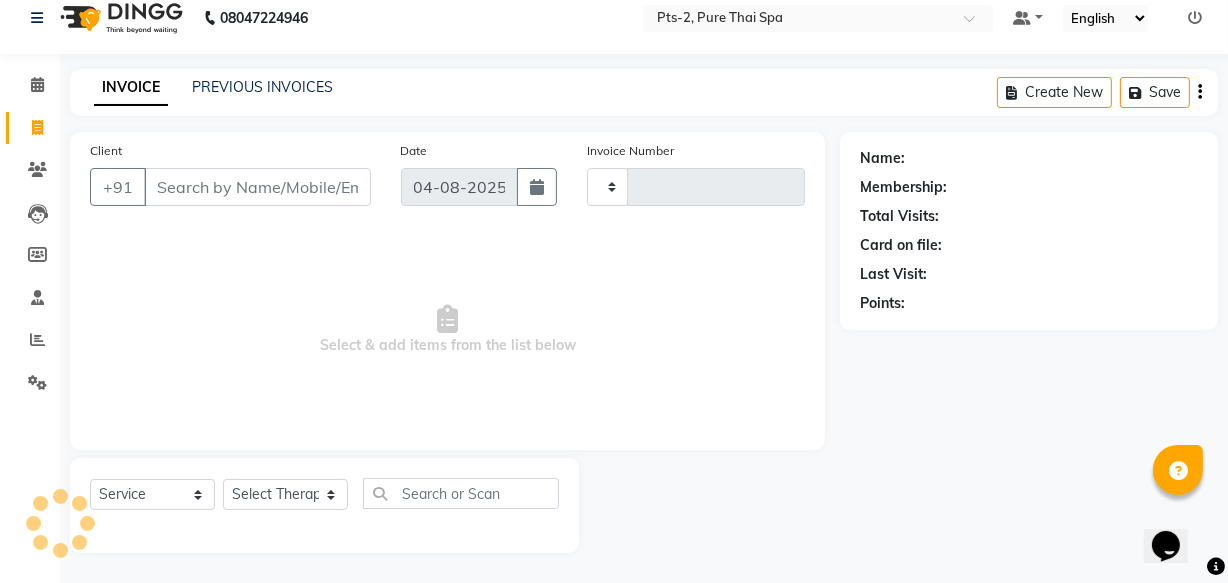 type on "0679" 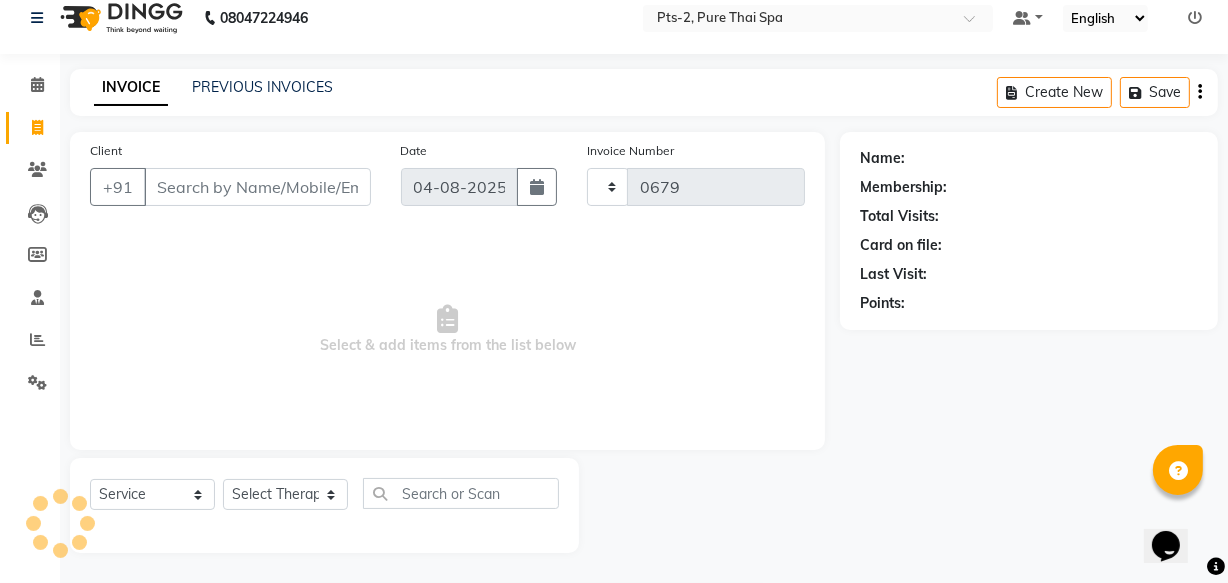 select on "5391" 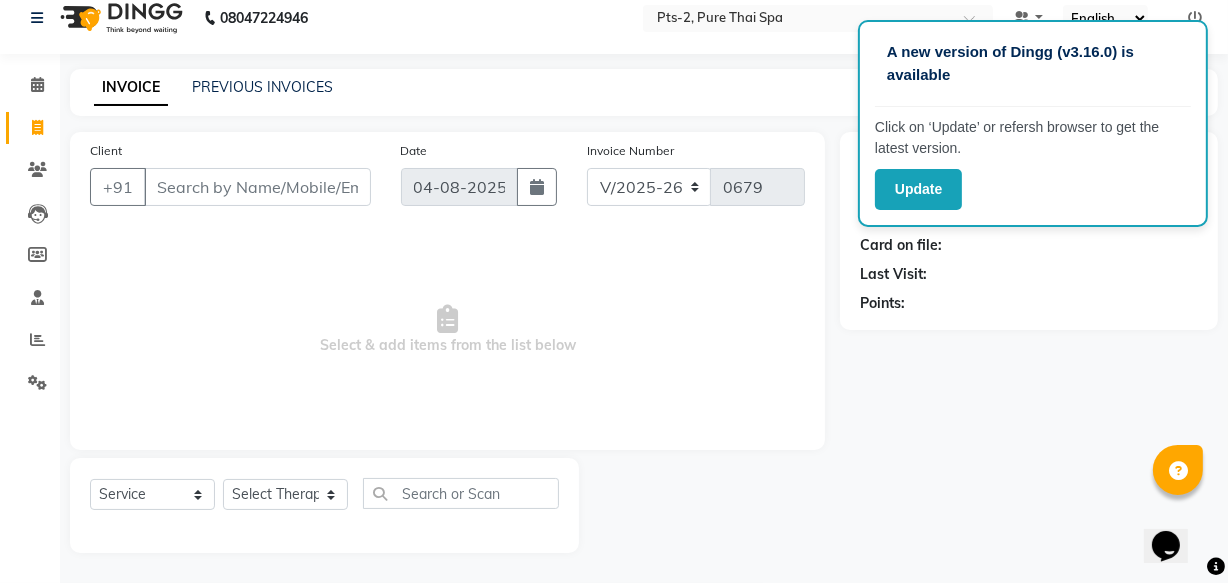 click on "Name: Membership: Total Visits: Card on file: Last Visit:  Points:" 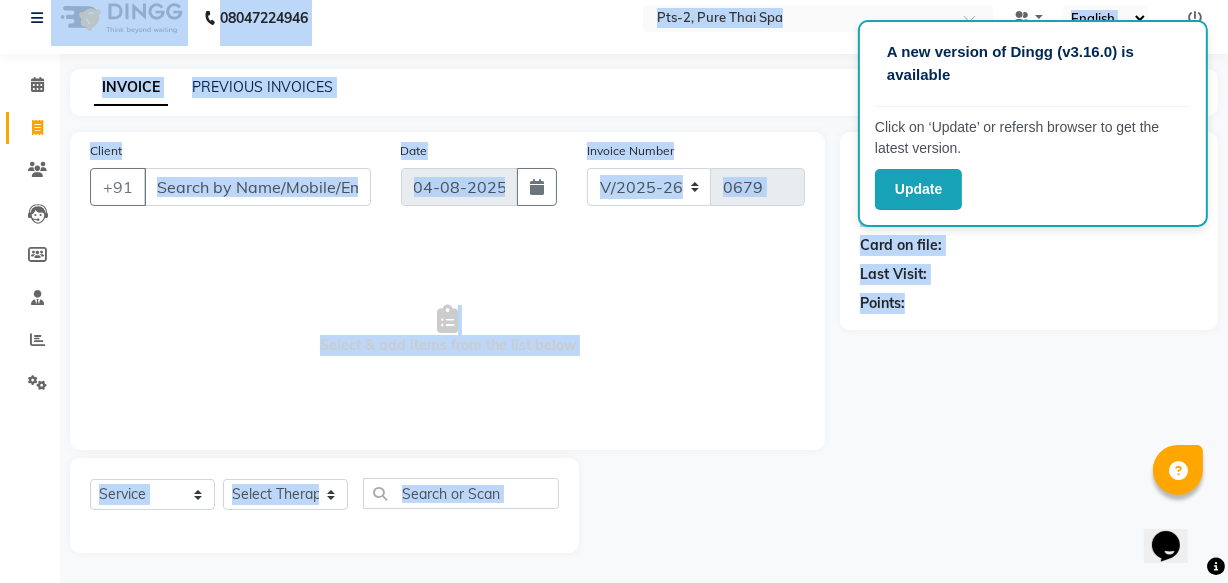 drag, startPoint x: 1068, startPoint y: 213, endPoint x: 1030, endPoint y: 306, distance: 100.46392 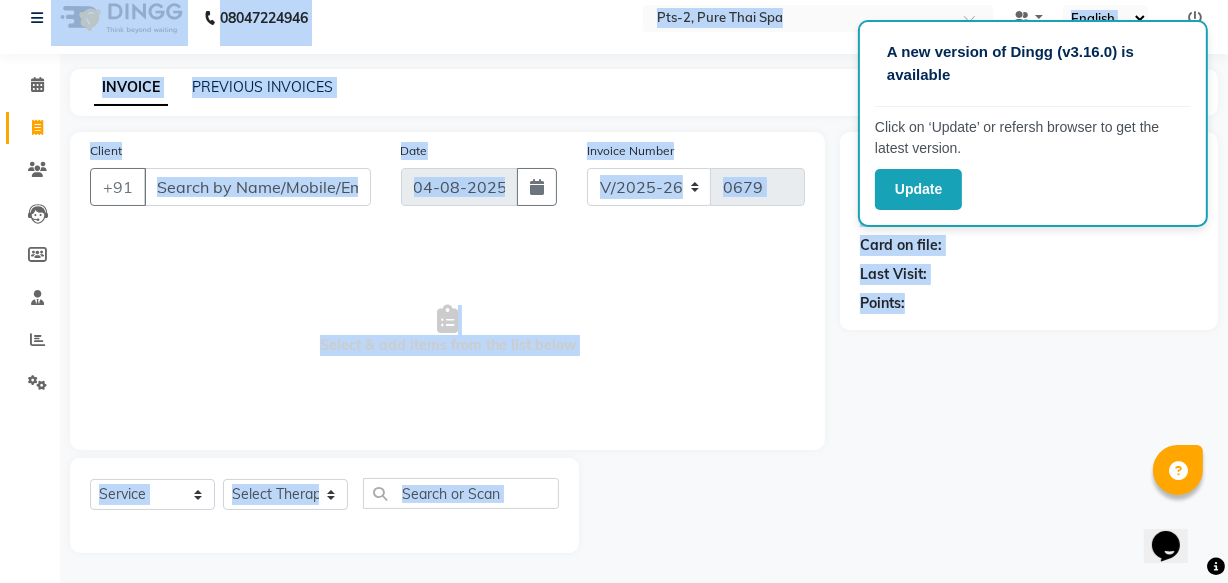 click on "Update [PHONE] Select Location × Pts-2, Pure Thai Spa Default Panel My Panel English ENGLISH Español العربية मराठी हिंदी ગુજરાતી தமிழ் 中文 Notifications nothing to show ☀ PTS-2, PURE THAI SPA Calendar Invoice Clients Leads Members Staff Reports Settings Completed InProgress Upcoming Dropped Tentative Check-In Confirm Bookings Segments Page Builder INVOICE PREVIOUS INVOICES Create New Save Client +91 Date [DATE] Invoice Number V/2025 V/2025-26 0679 Select & add items from the list below Select Service Product Membership Package Voucher Prepaid Gift Card Select Therapist AMOO Anyone BIPIN CASPER HANA JASMINE JESSICA NEETHU NICHA SONA Name: Membership: Total Visits: Card on file: Last Visit: Points:" at bounding box center (614, 282) 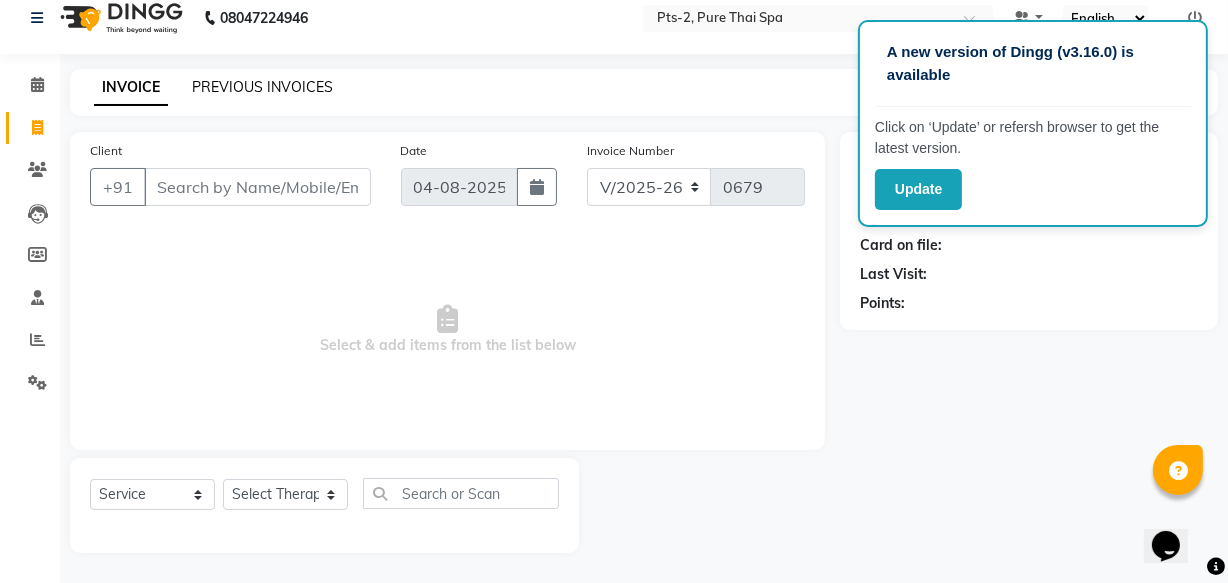 click on "PREVIOUS INVOICES" 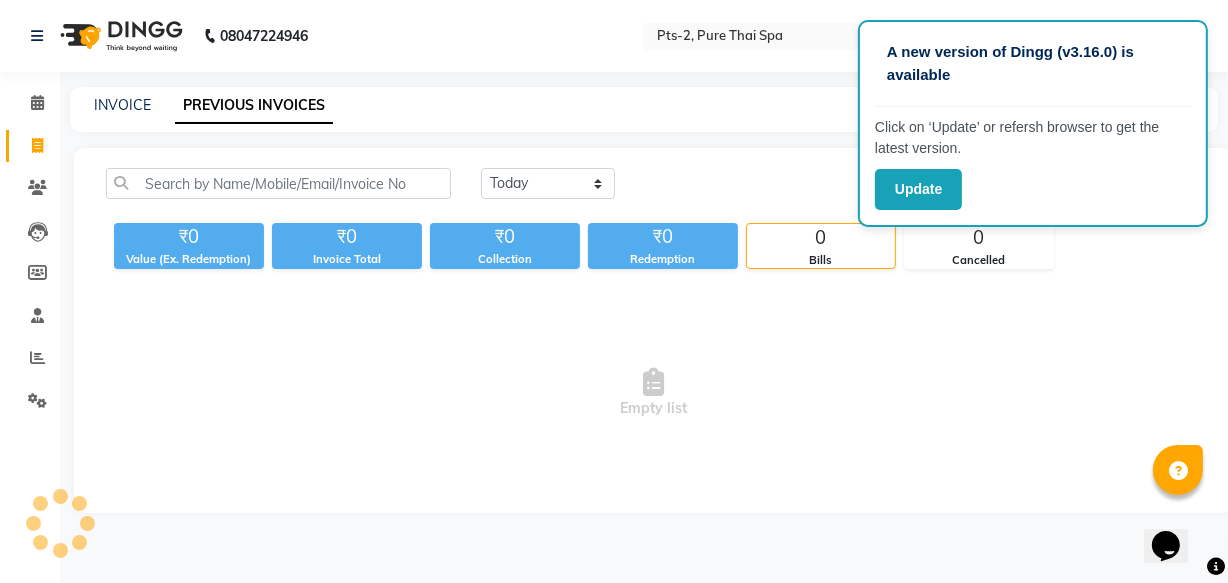 scroll, scrollTop: 0, scrollLeft: 0, axis: both 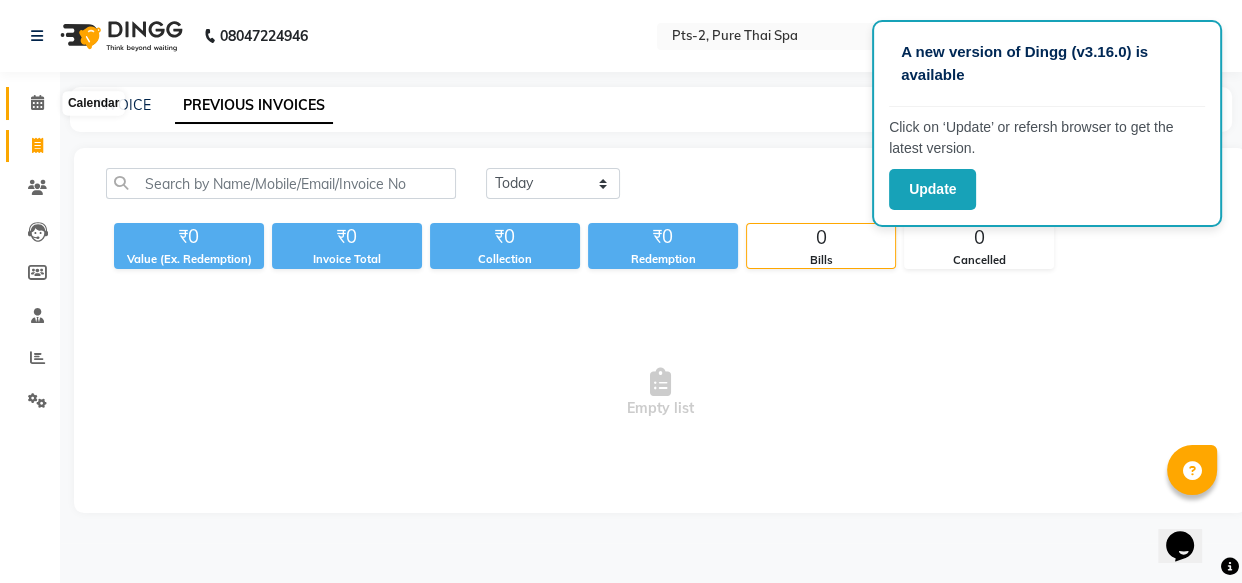 click 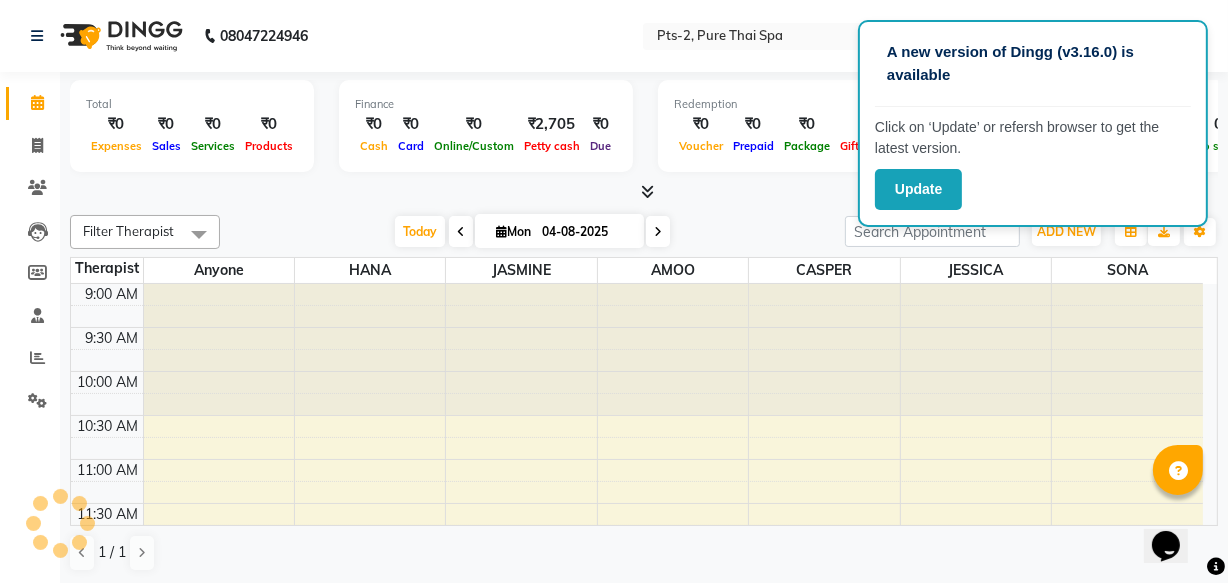 scroll, scrollTop: 0, scrollLeft: 0, axis: both 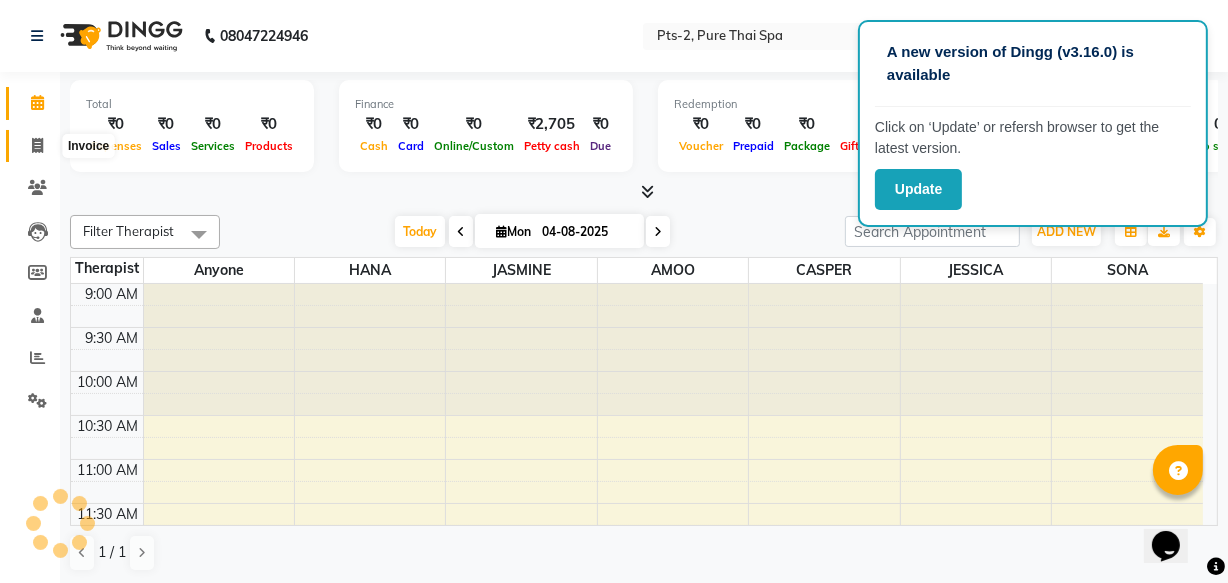 click 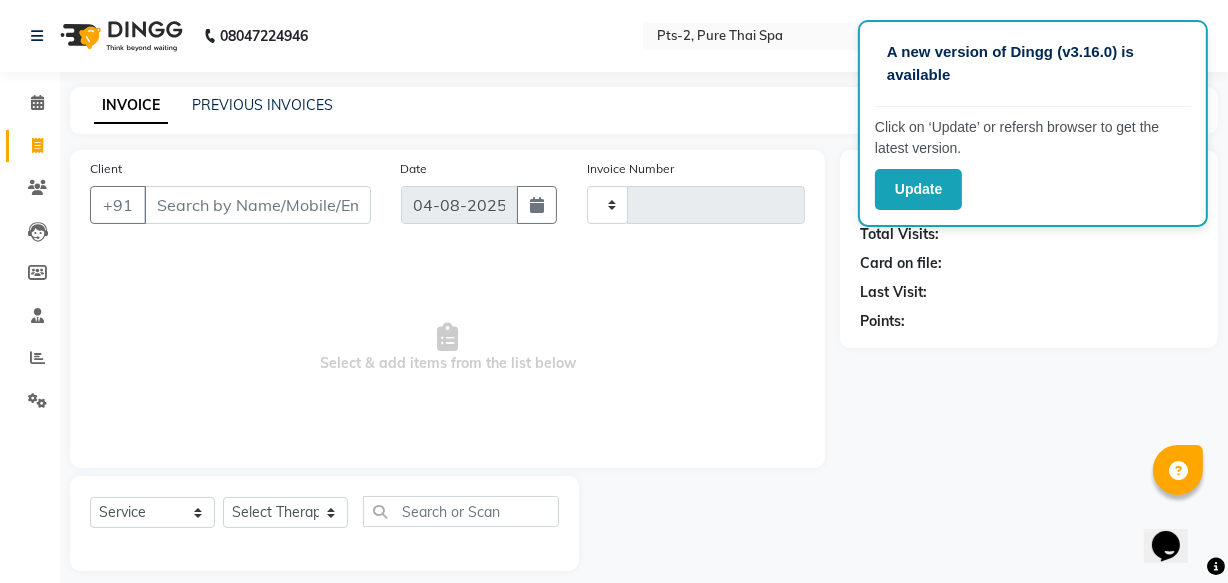 type on "0679" 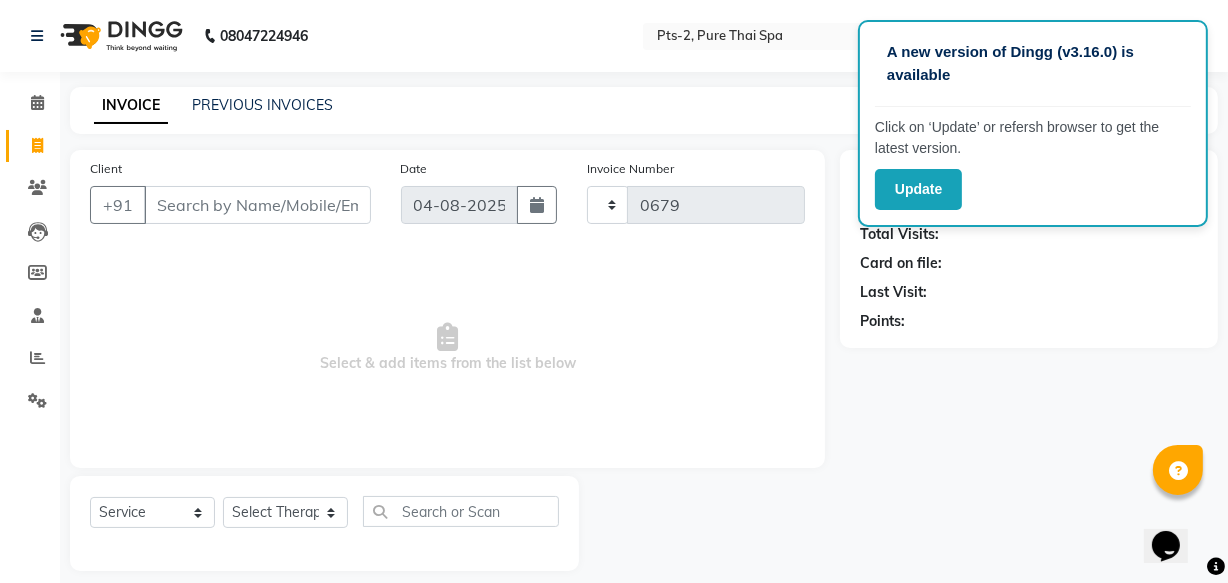 select on "5391" 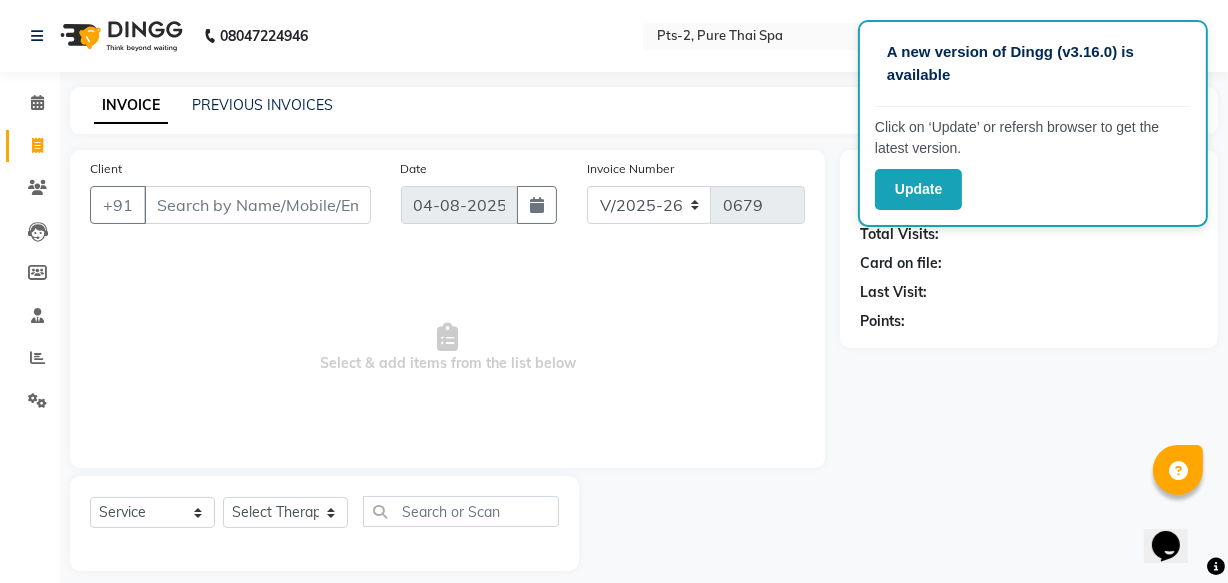 click on "Client" at bounding box center [257, 205] 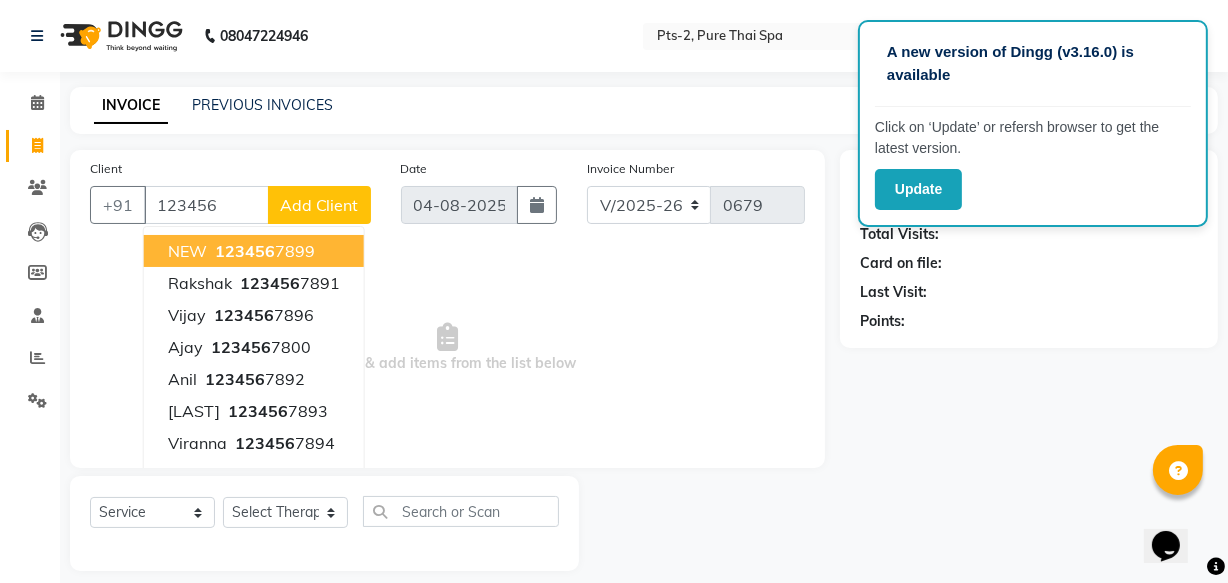 click on "123456" at bounding box center (245, 251) 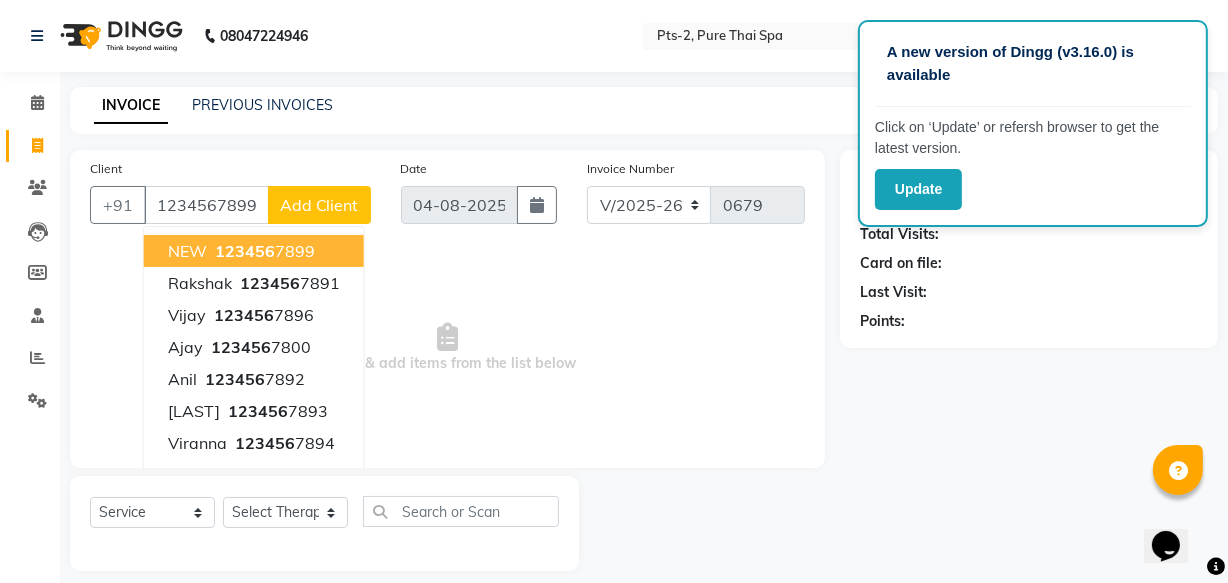 type on "1234567899" 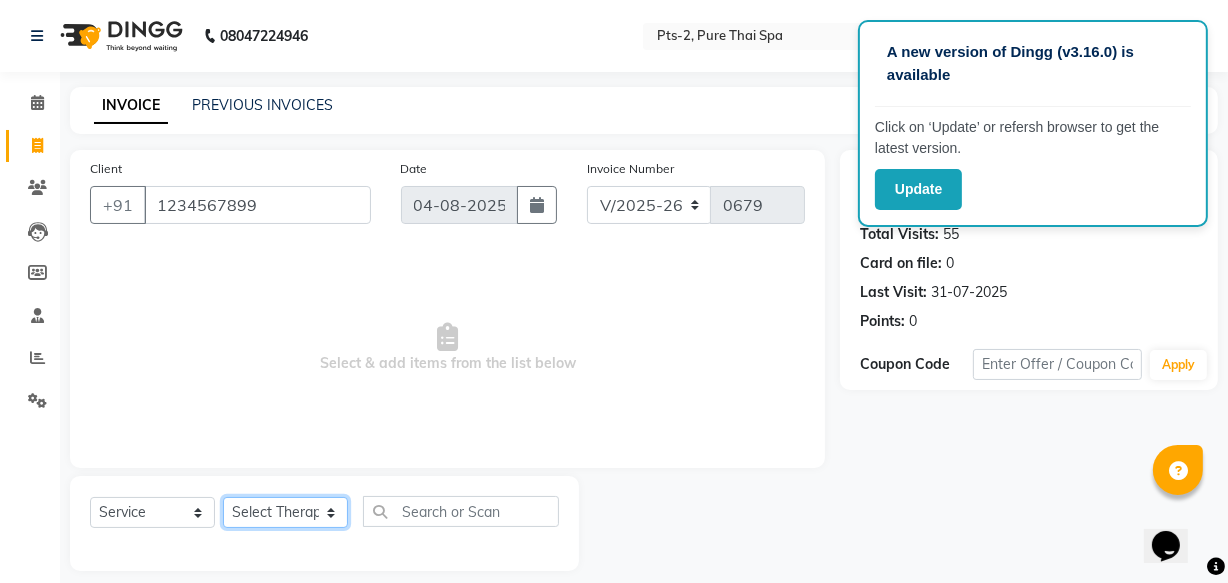 click on "Select Therapist AMOO Anyone BIPIN CASPER HANA JASMINE JESSICA NEETHU NICHA SONA" 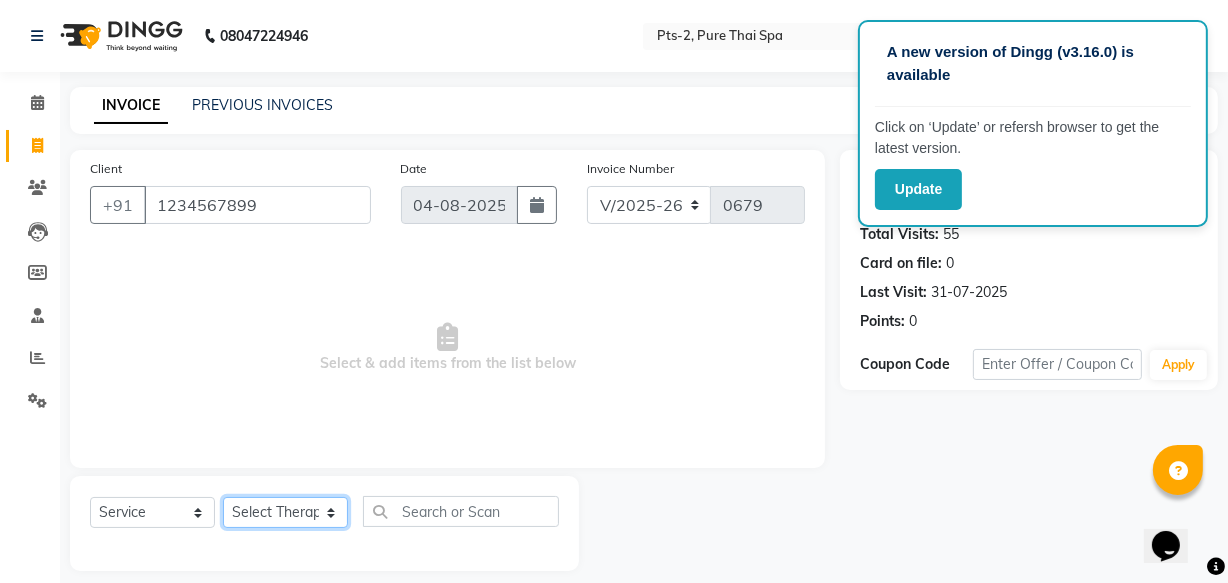 click on "Select Therapist AMOO Anyone BIPIN CASPER HANA JASMINE JESSICA NEETHU NICHA SONA" 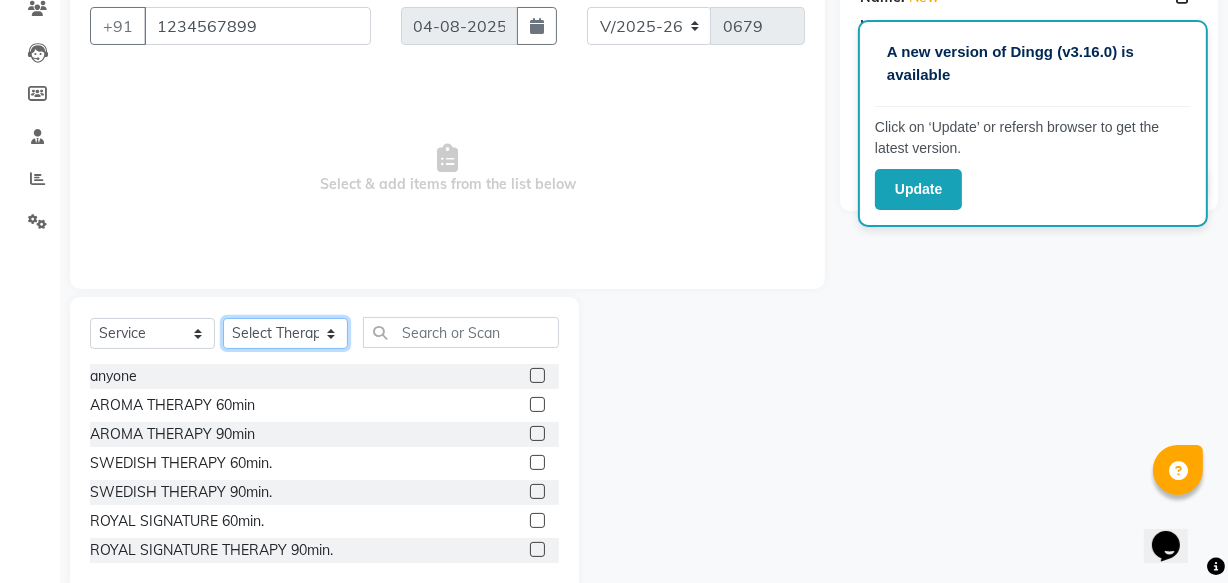 scroll, scrollTop: 181, scrollLeft: 0, axis: vertical 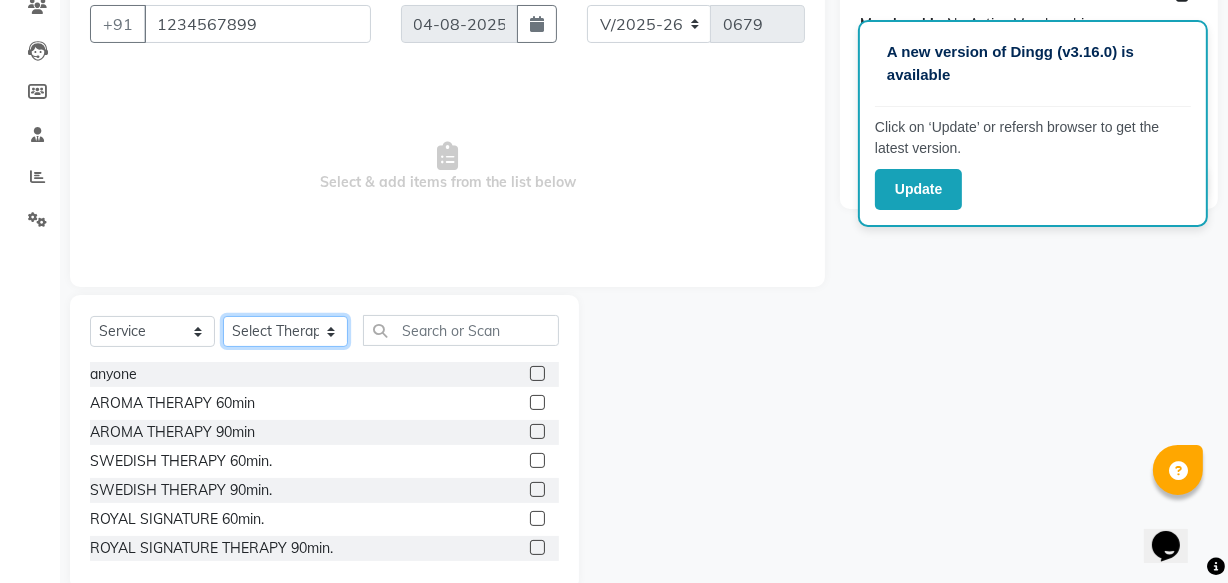 click on "Select Therapist AMOO Anyone BIPIN CASPER HANA JASMINE JESSICA NEETHU NICHA SONA" 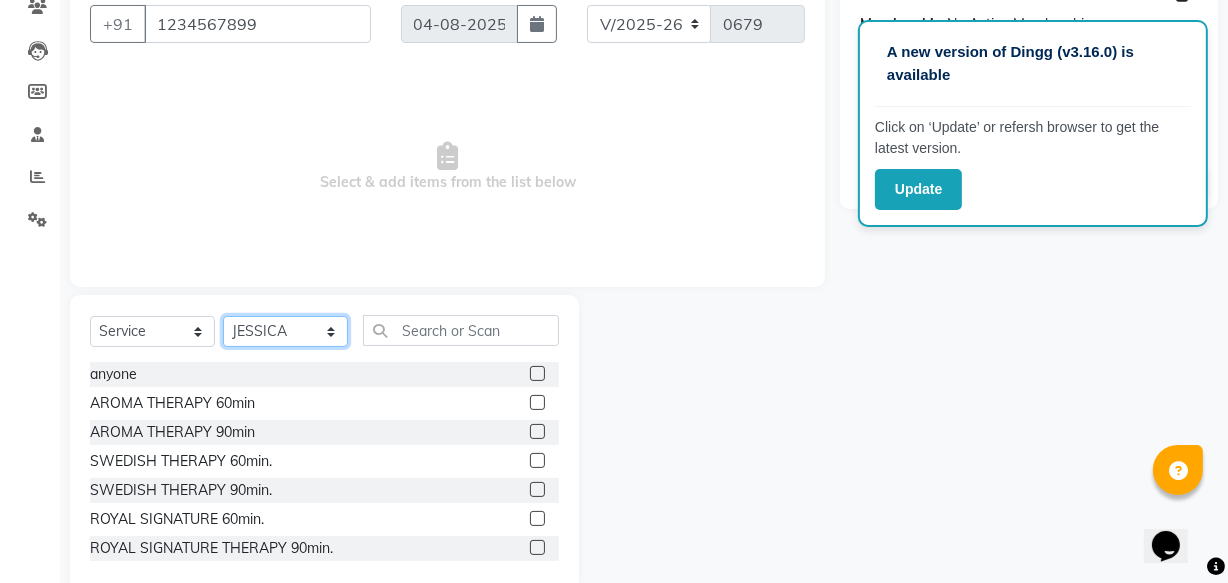 click on "Select Therapist AMOO Anyone BIPIN CASPER HANA JASMINE JESSICA NEETHU NICHA SONA" 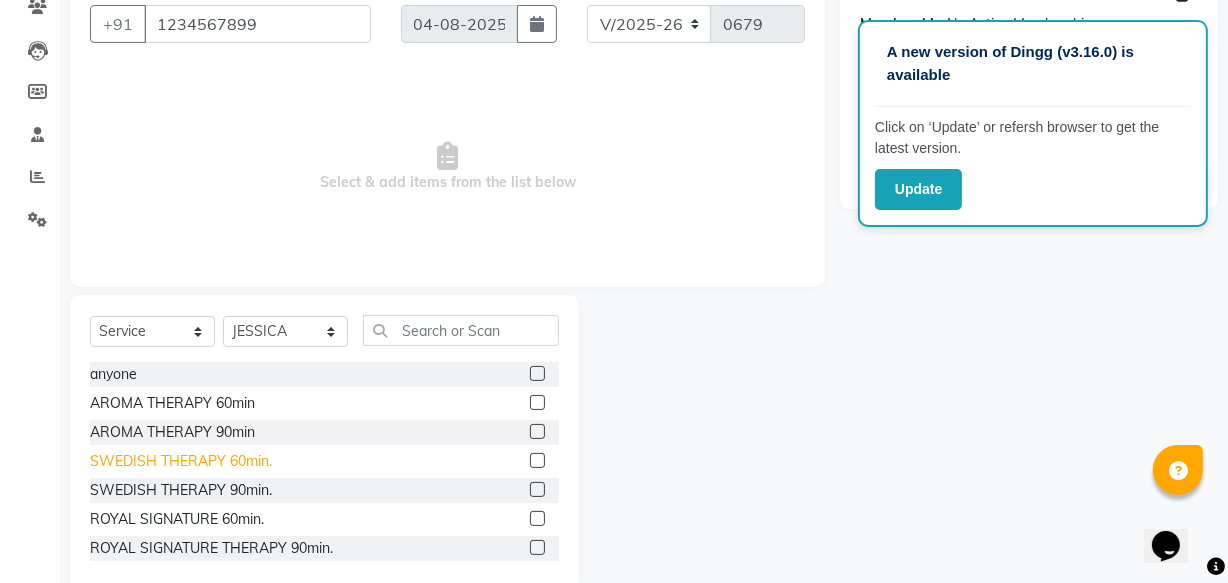 click on "SWEDISH THERAPY 60min." 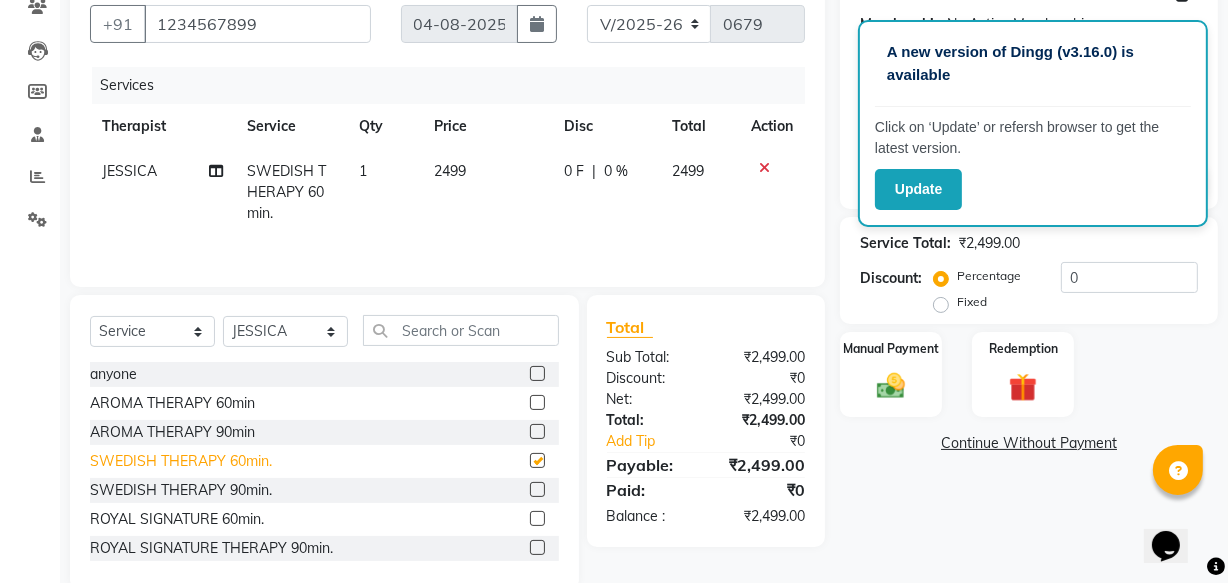checkbox on "false" 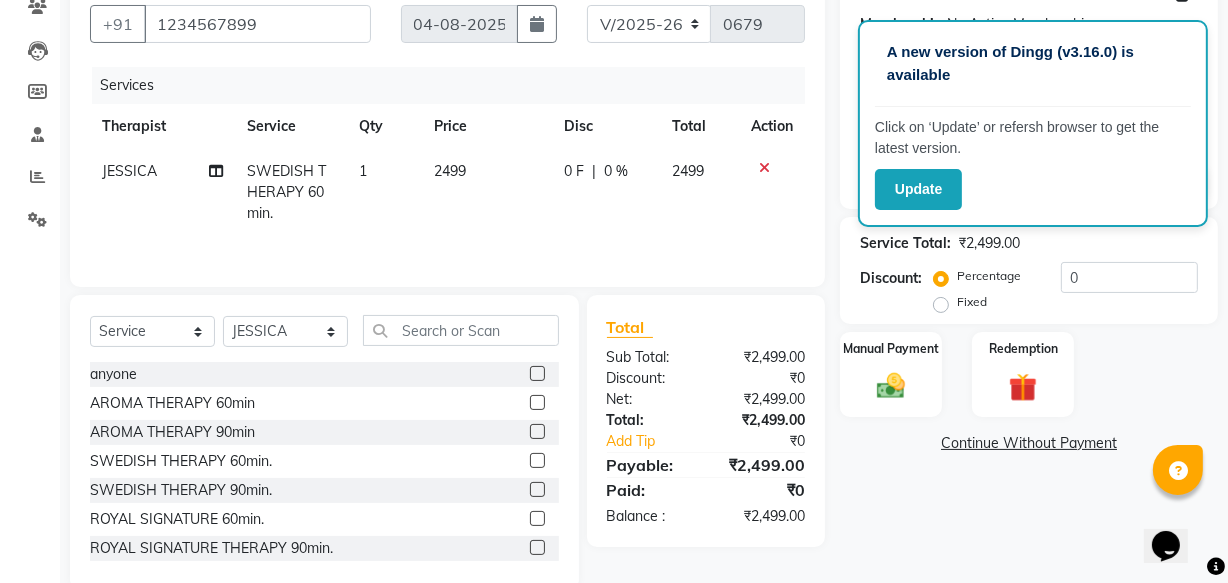 click on "Fixed" 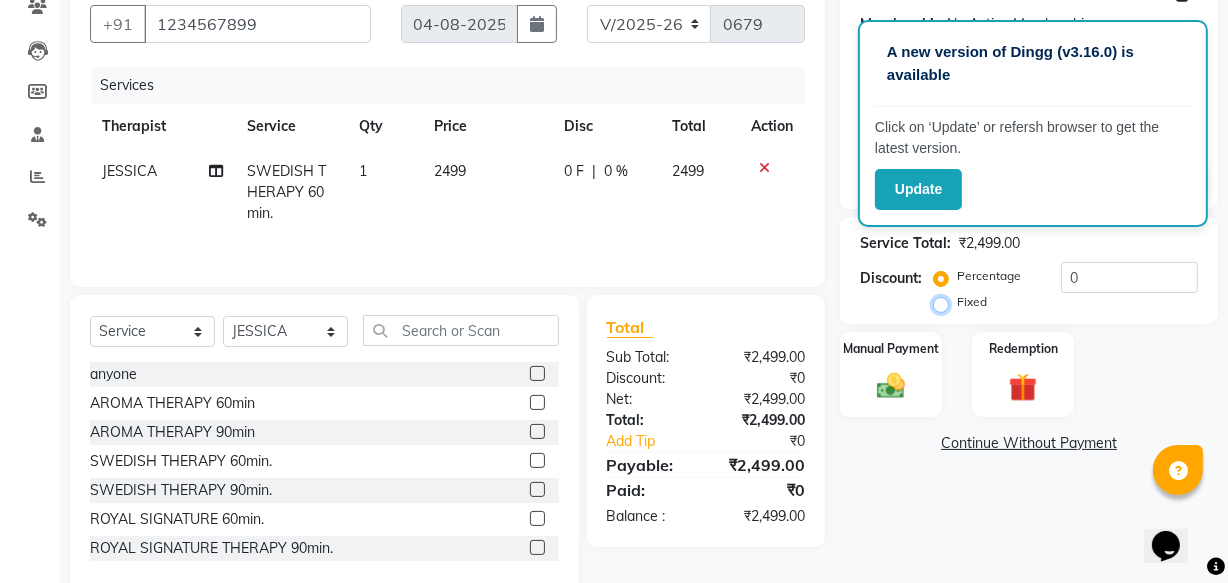 click on "Fixed" at bounding box center [945, 302] 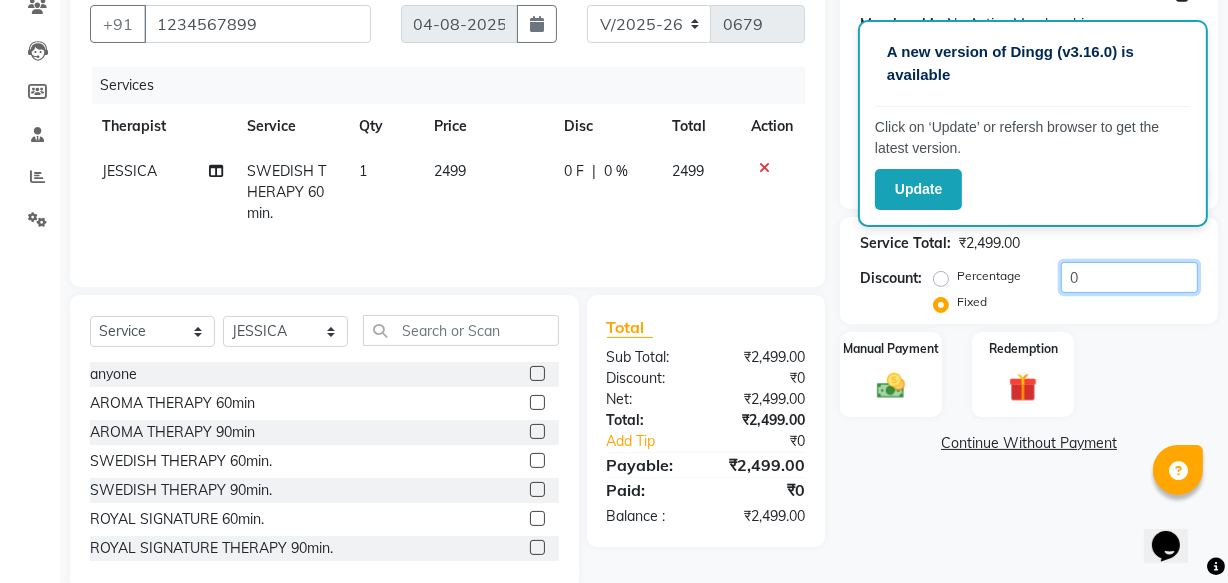 click on "0" 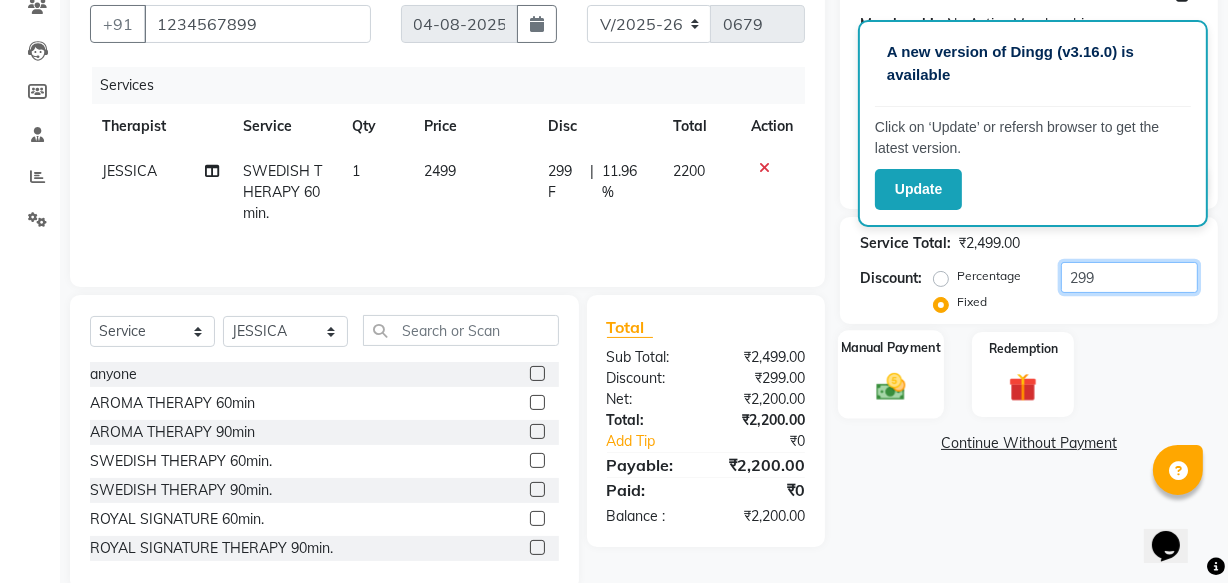 type on "299" 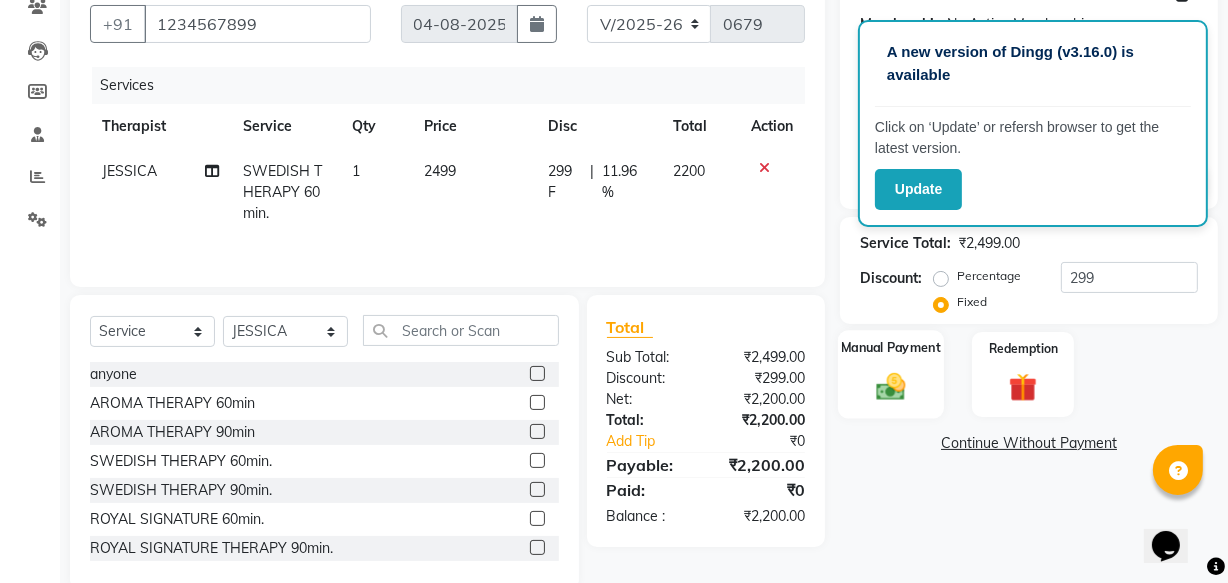 click 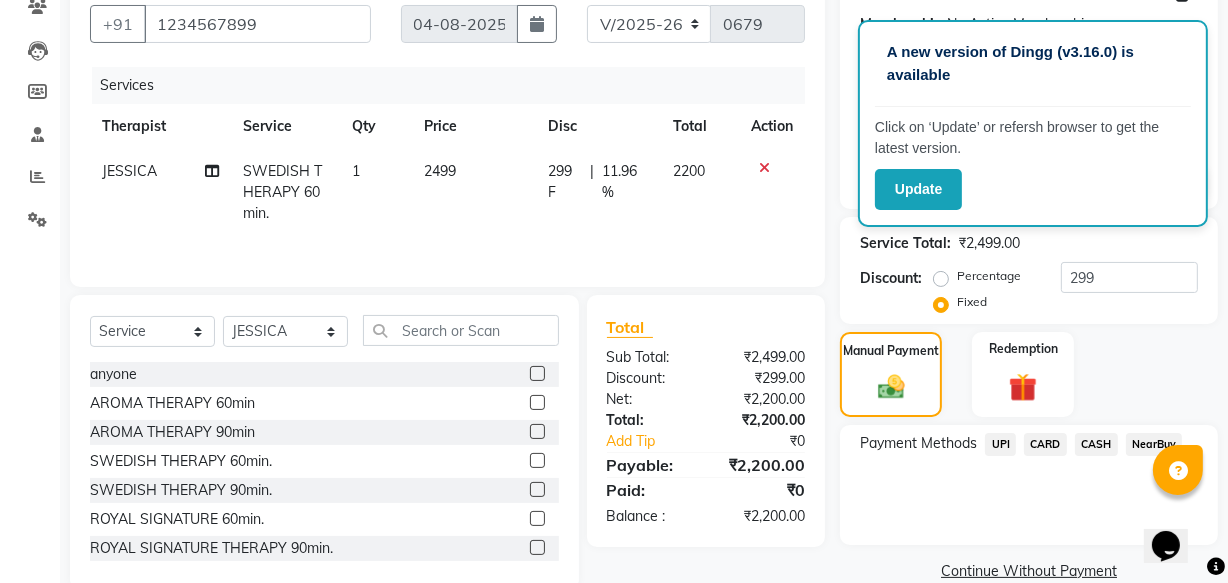 click on "UPI" 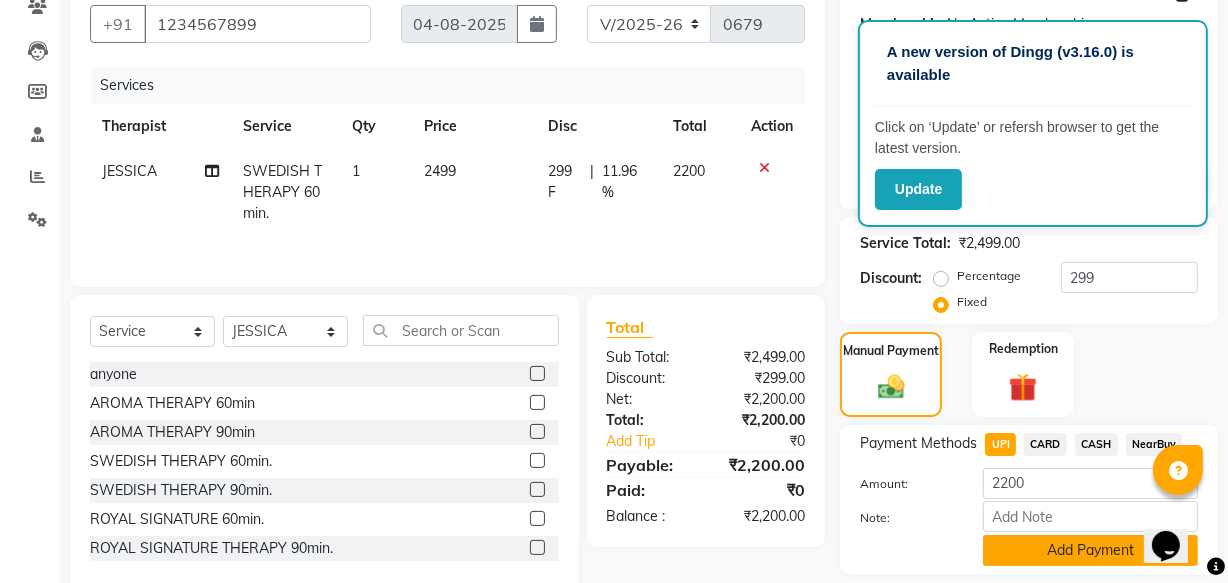 click on "Add Payment" 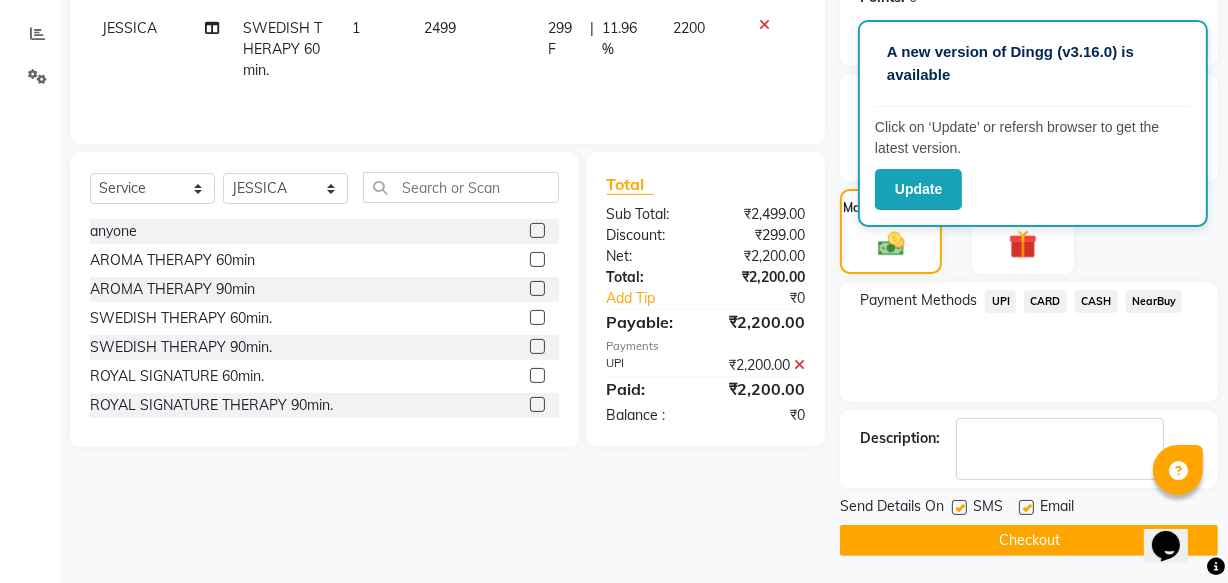 scroll, scrollTop: 326, scrollLeft: 0, axis: vertical 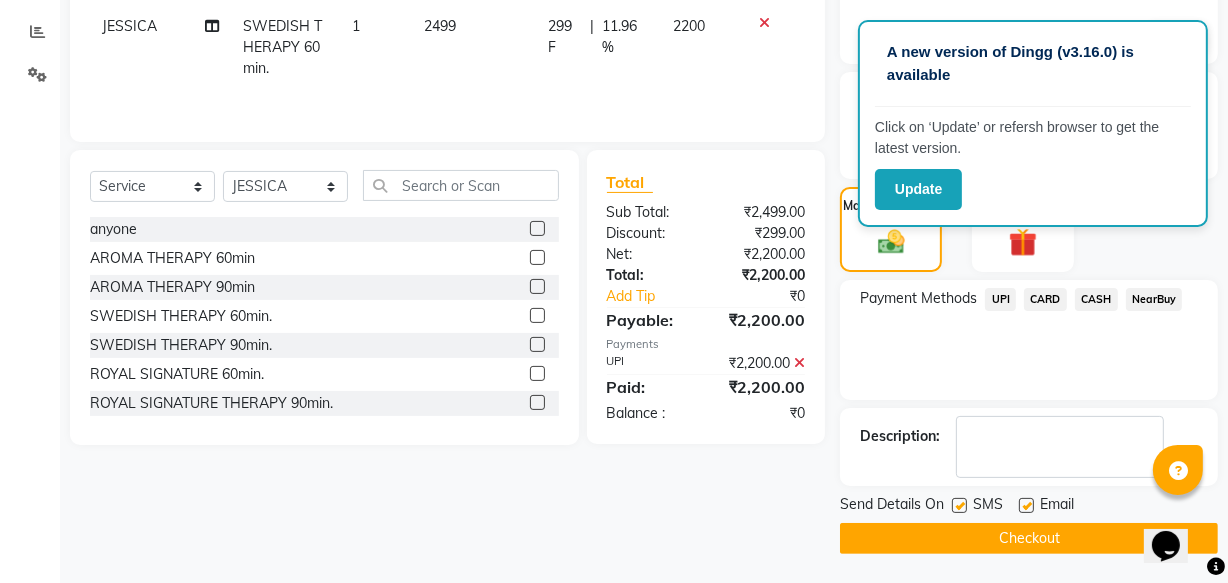 click 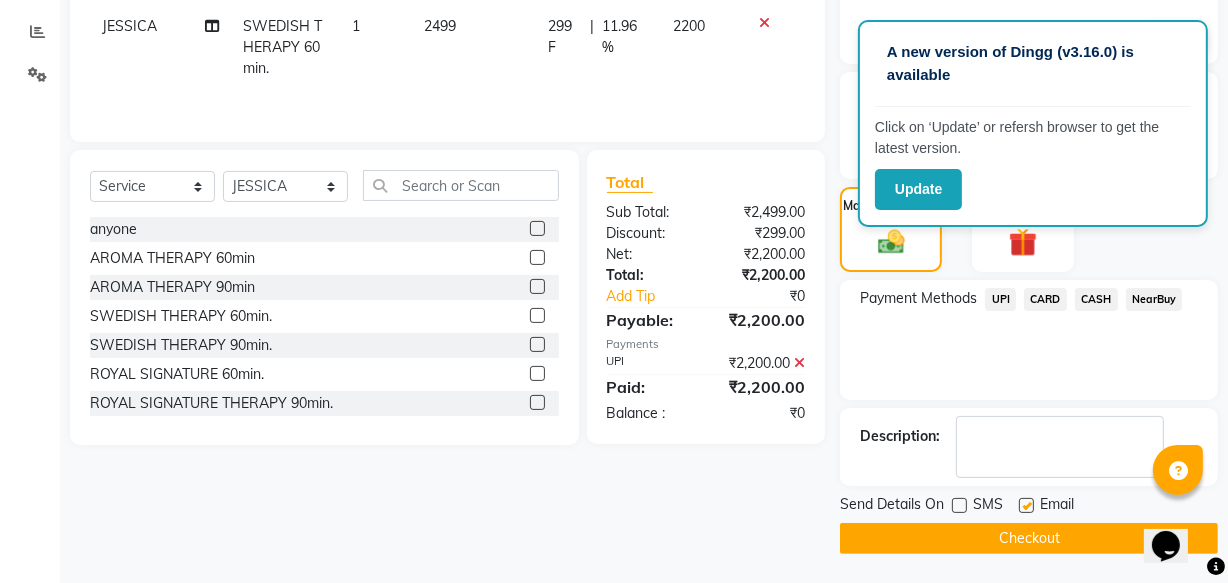 click 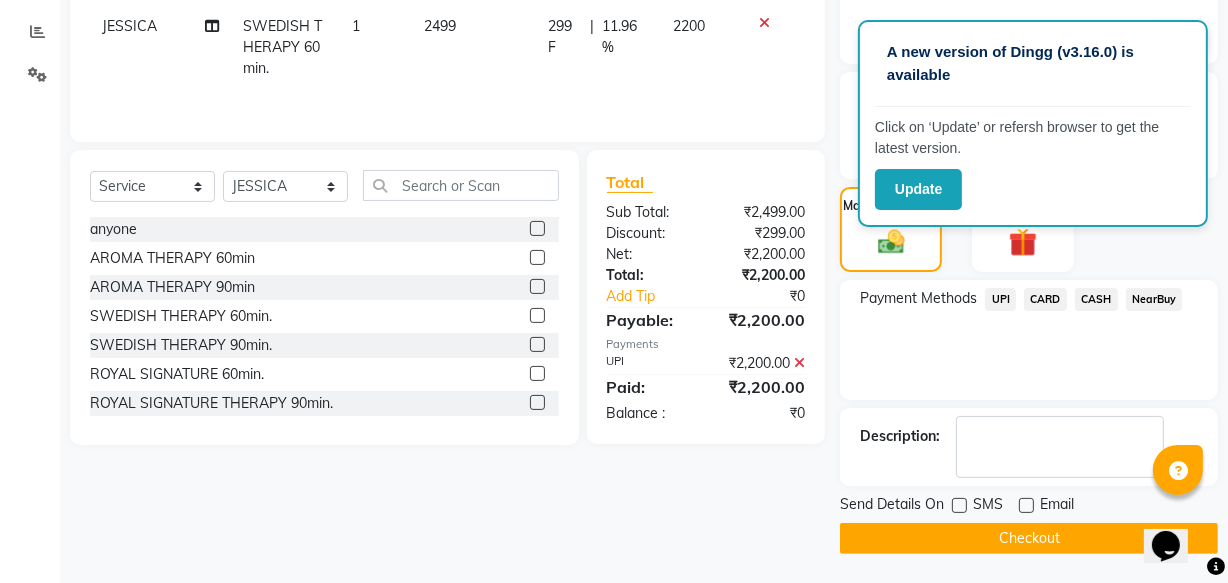click on "Checkout" 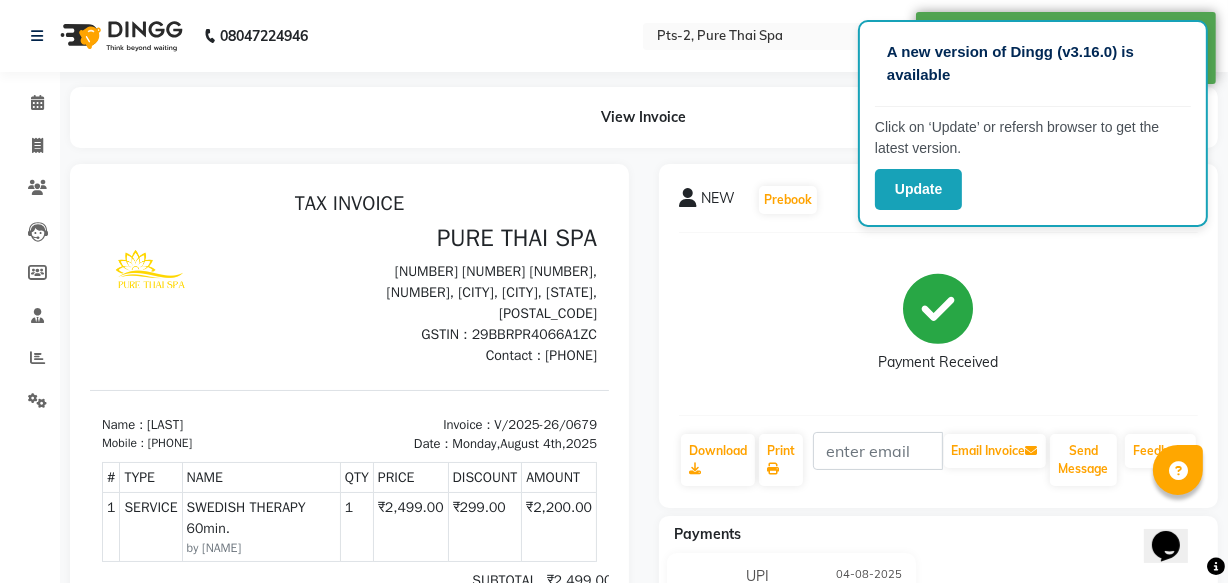 scroll, scrollTop: 0, scrollLeft: 0, axis: both 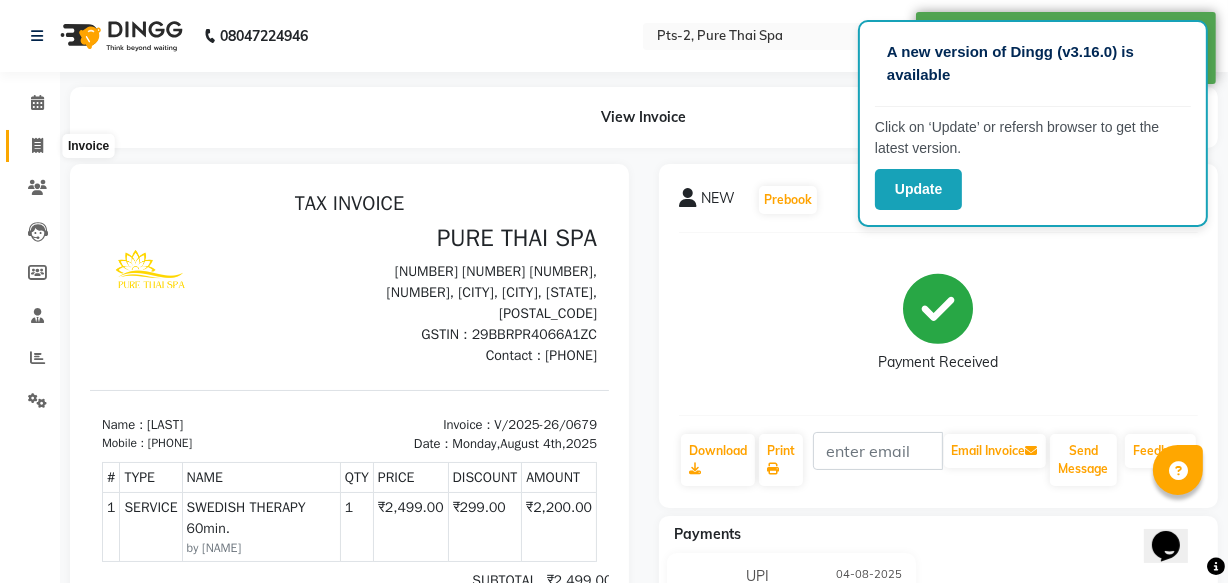 click 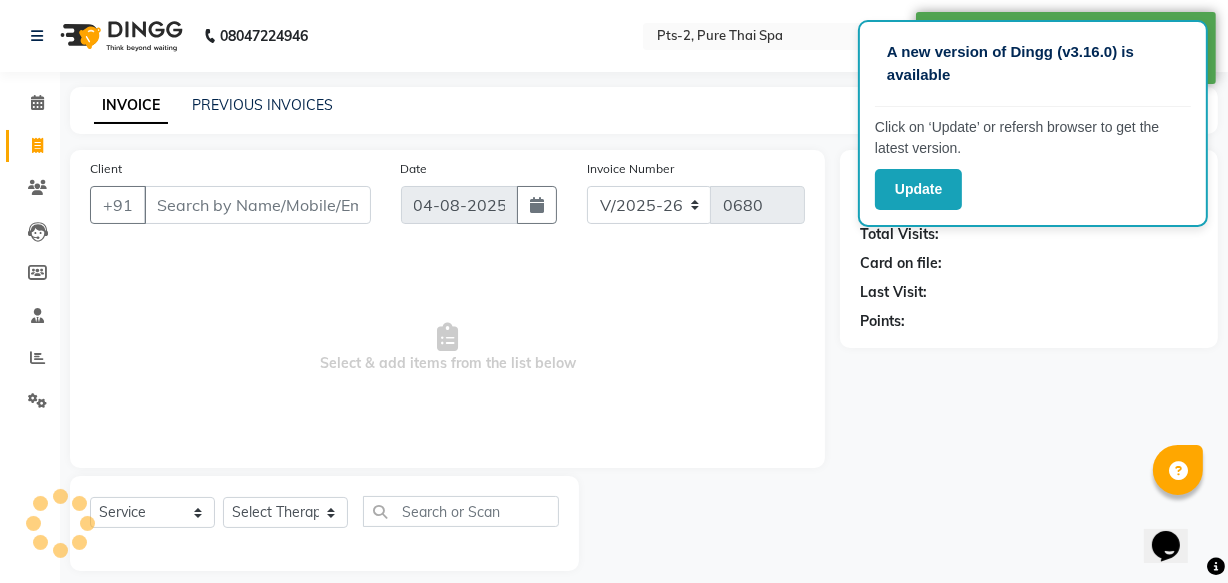 scroll, scrollTop: 19, scrollLeft: 0, axis: vertical 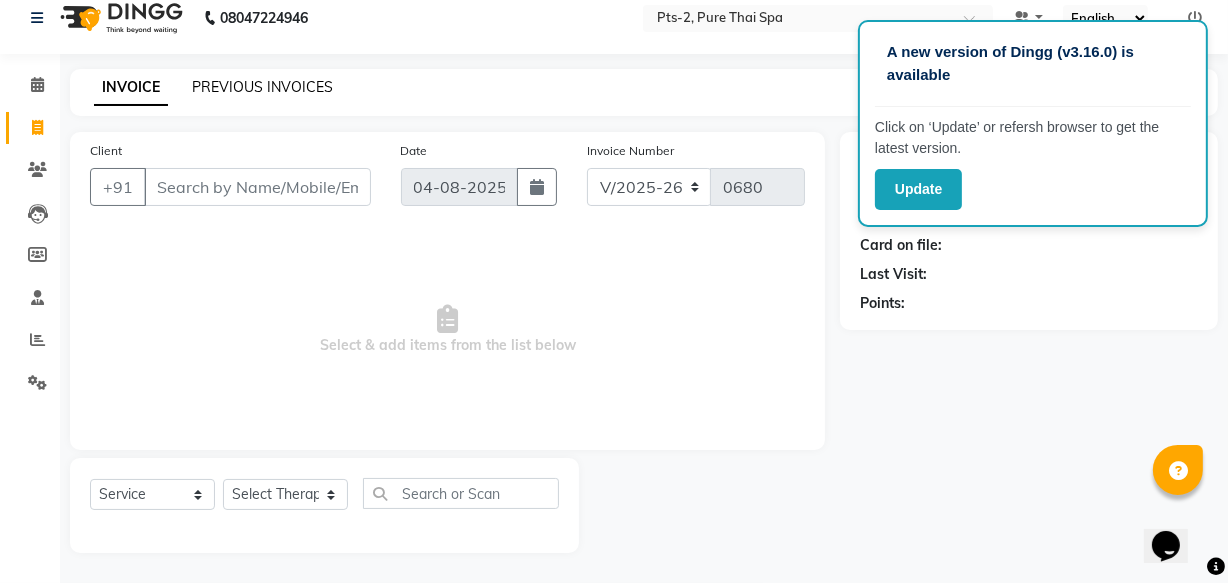 click on "PREVIOUS INVOICES" 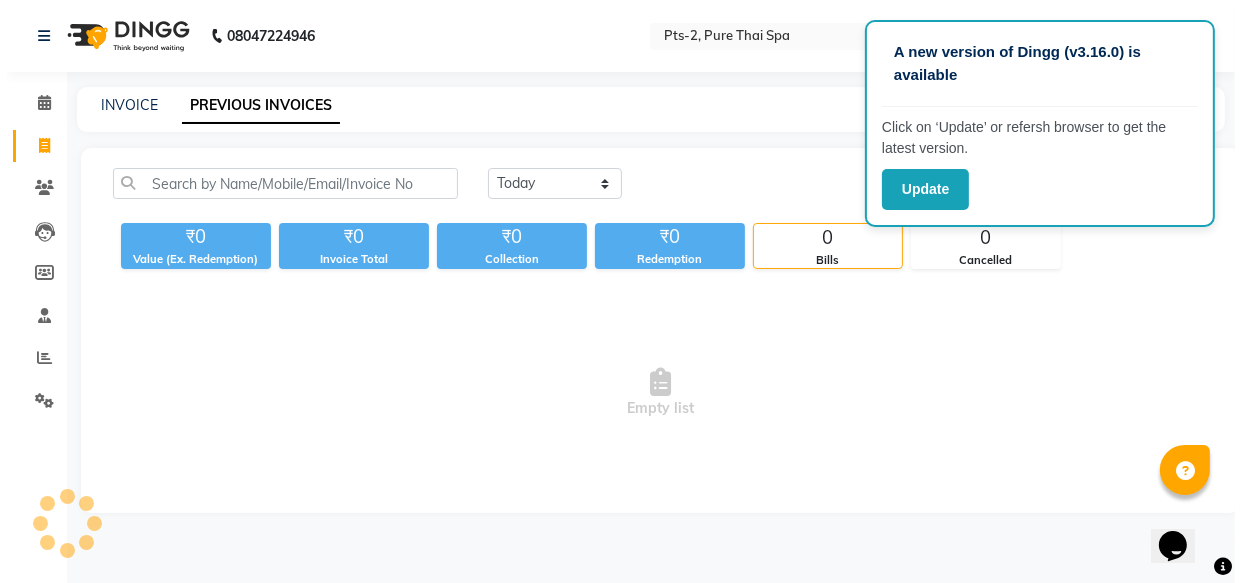 scroll, scrollTop: 0, scrollLeft: 0, axis: both 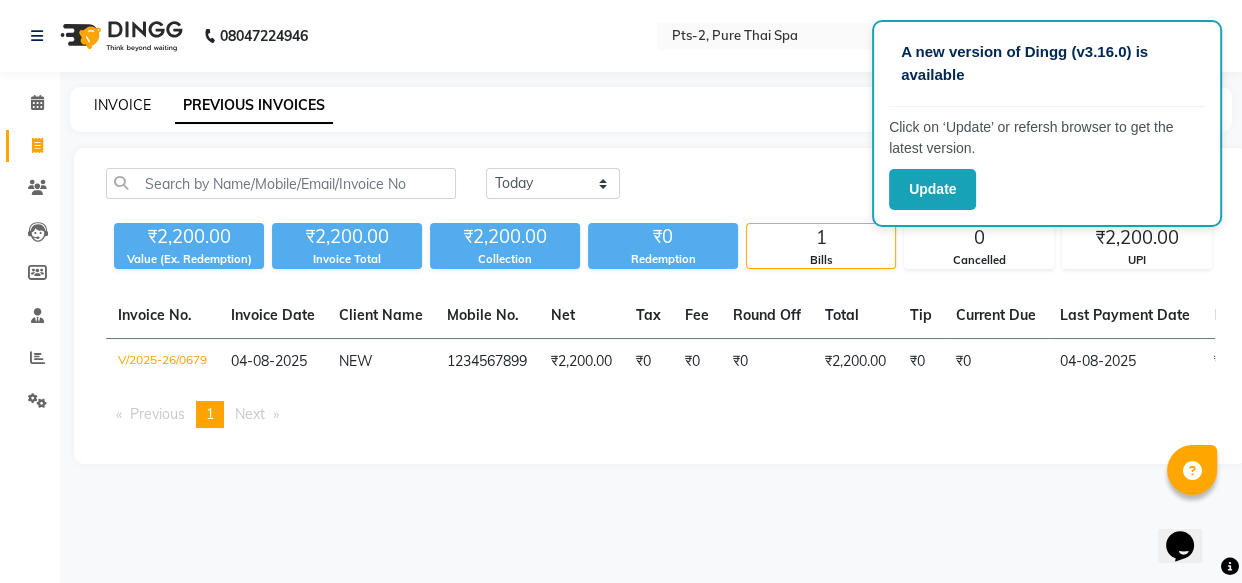click on "INVOICE" 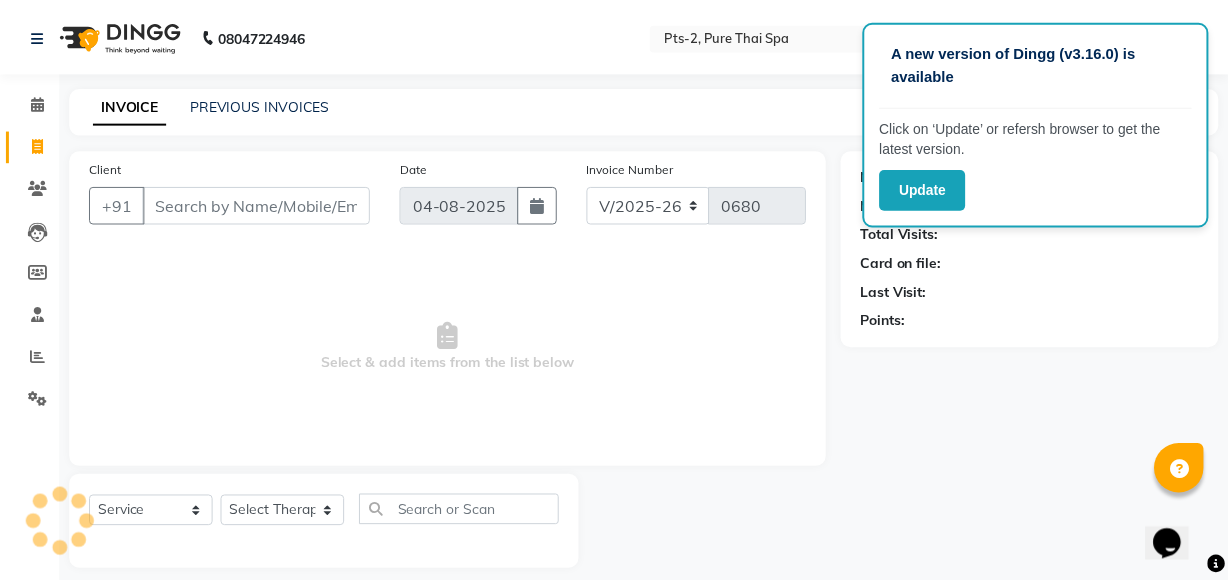 scroll, scrollTop: 19, scrollLeft: 0, axis: vertical 